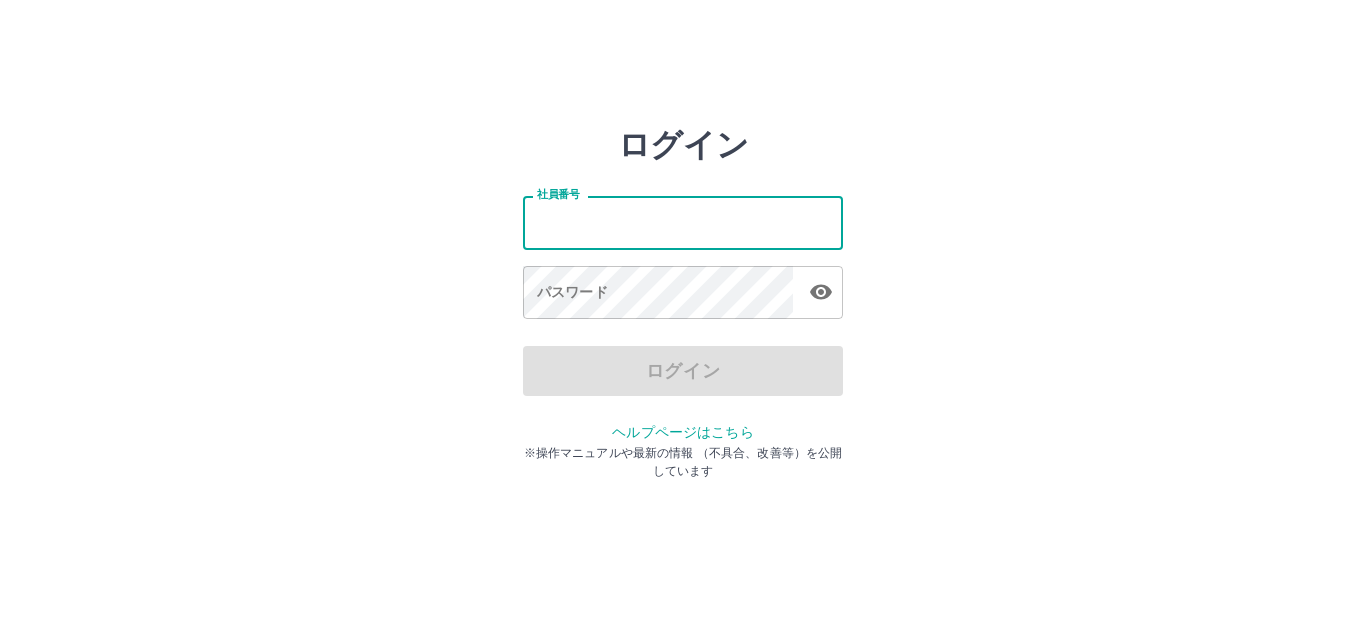scroll, scrollTop: 0, scrollLeft: 0, axis: both 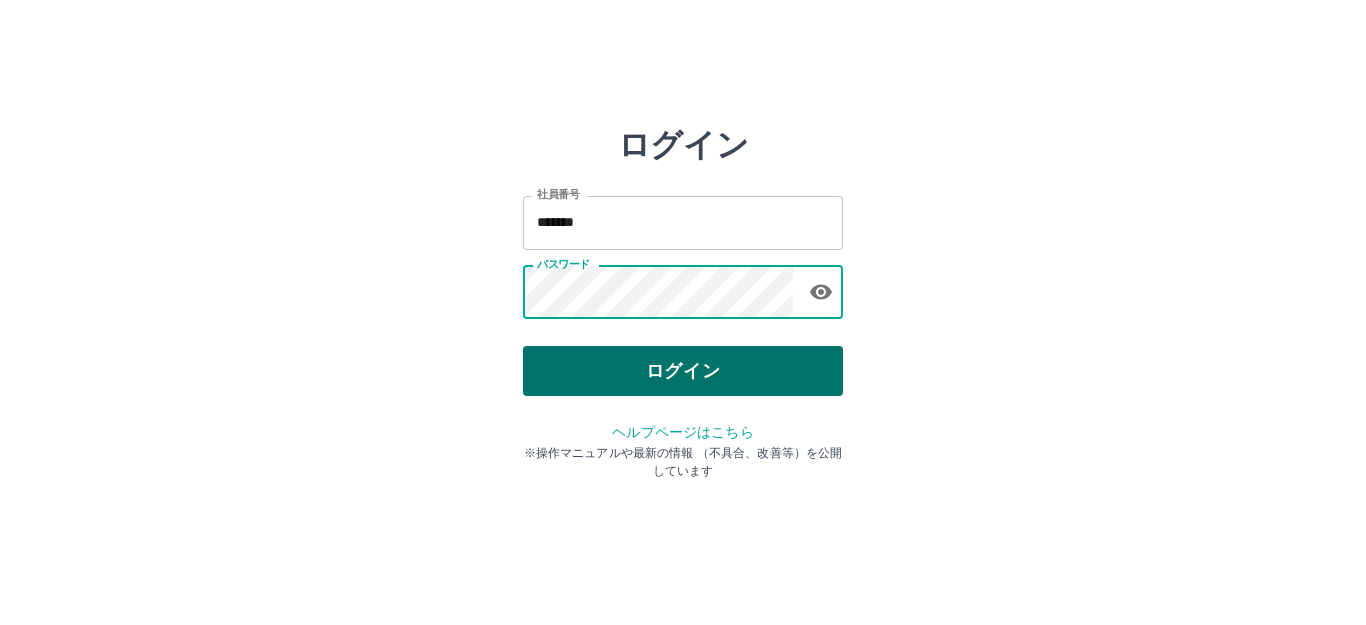 click on "ログイン" at bounding box center (683, 371) 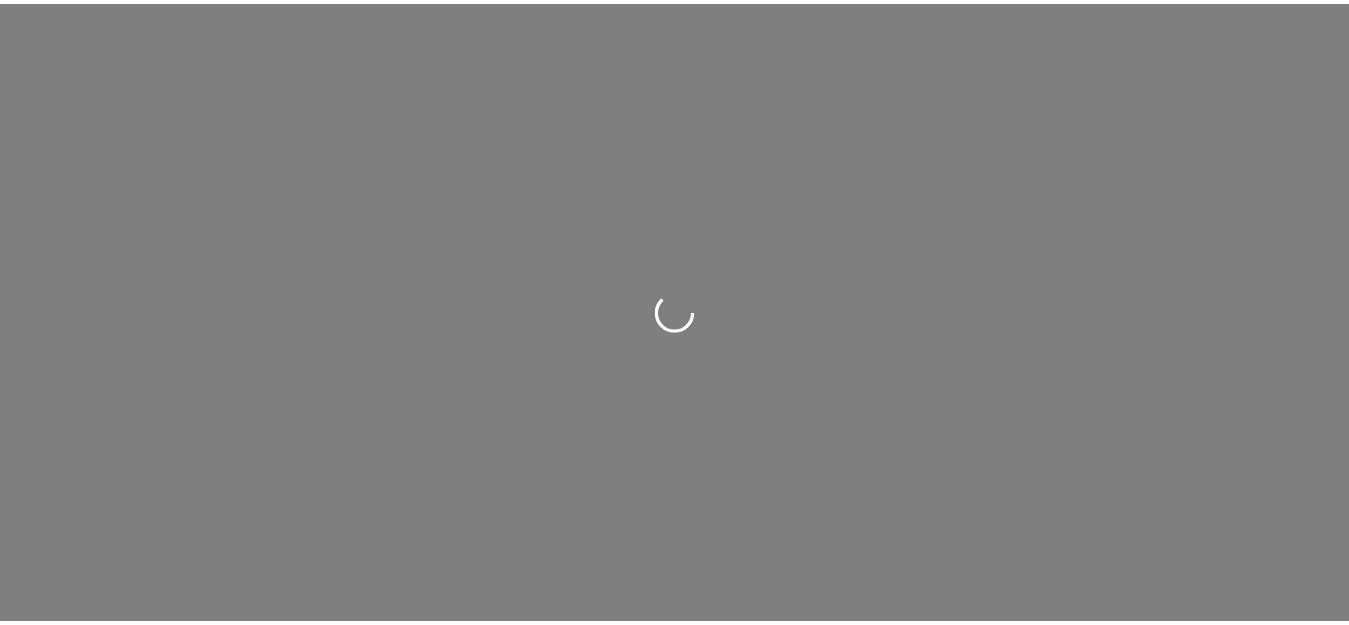 scroll, scrollTop: 0, scrollLeft: 0, axis: both 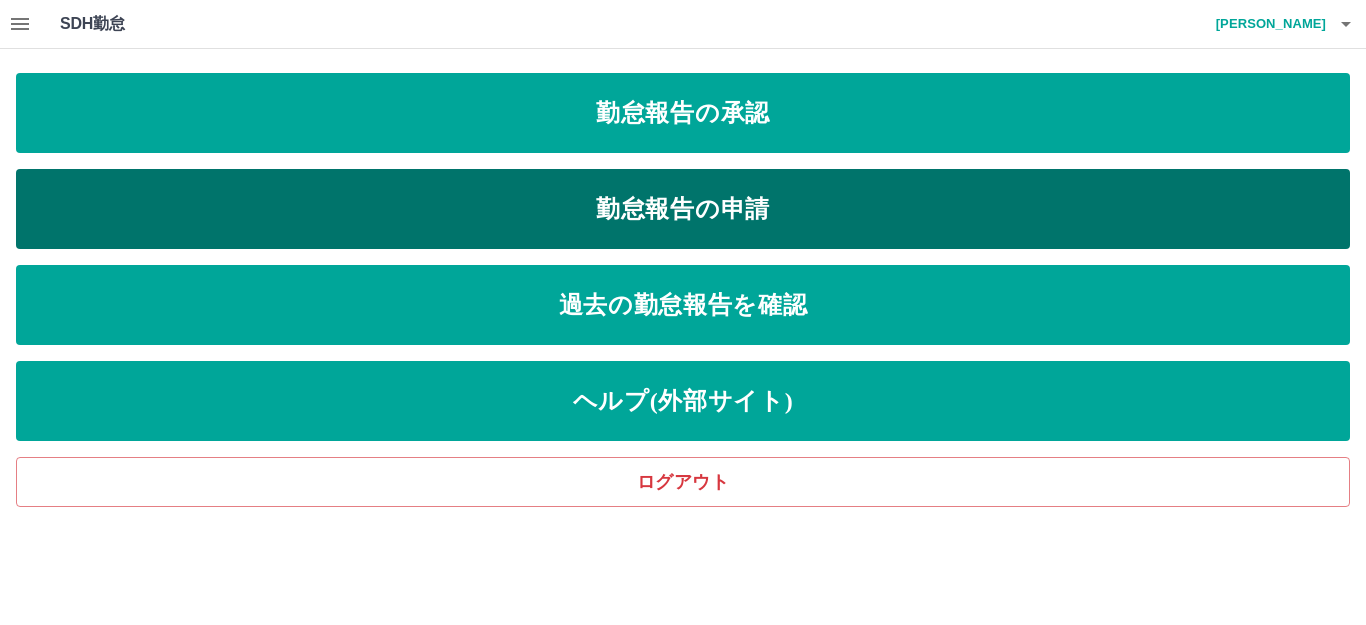 click on "勤怠報告の申請" at bounding box center (683, 209) 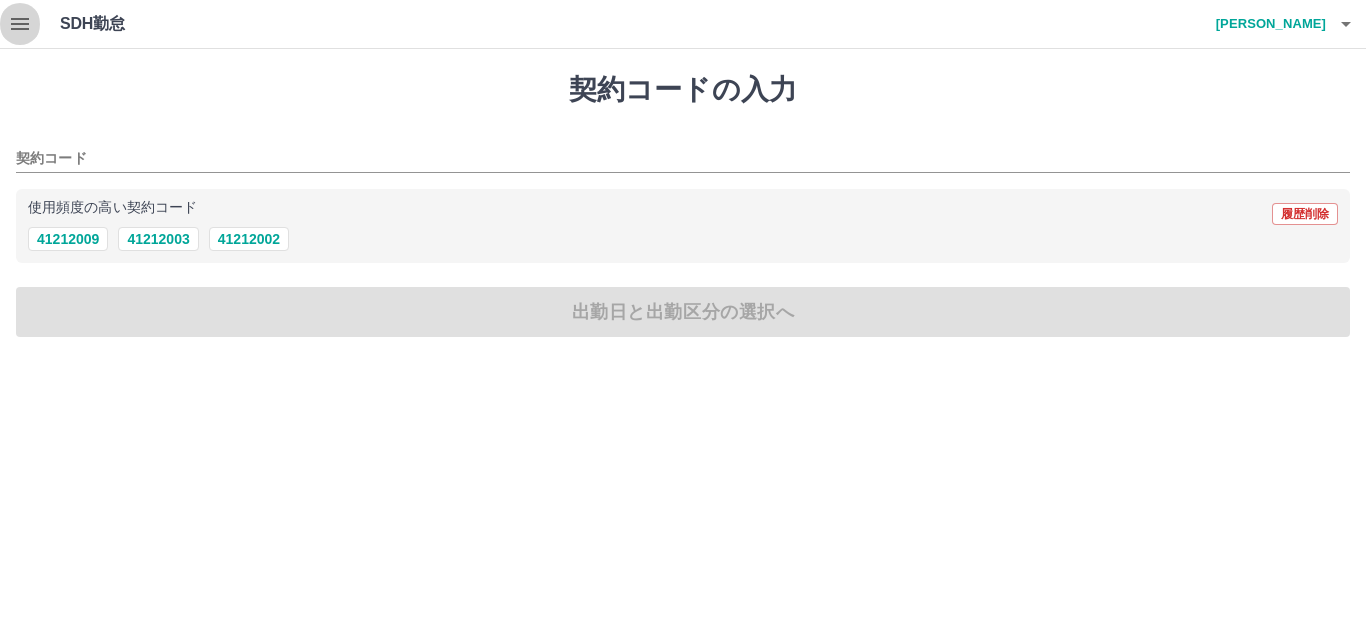 click 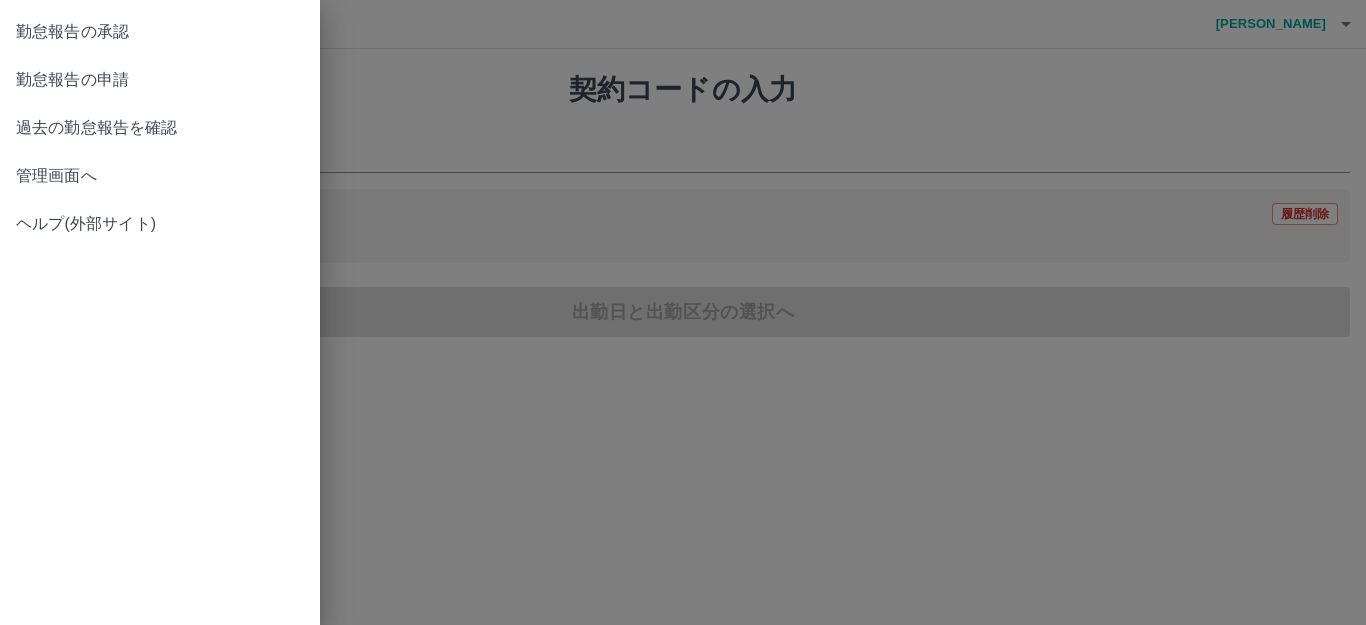 click on "勤怠報告の承認" at bounding box center (160, 32) 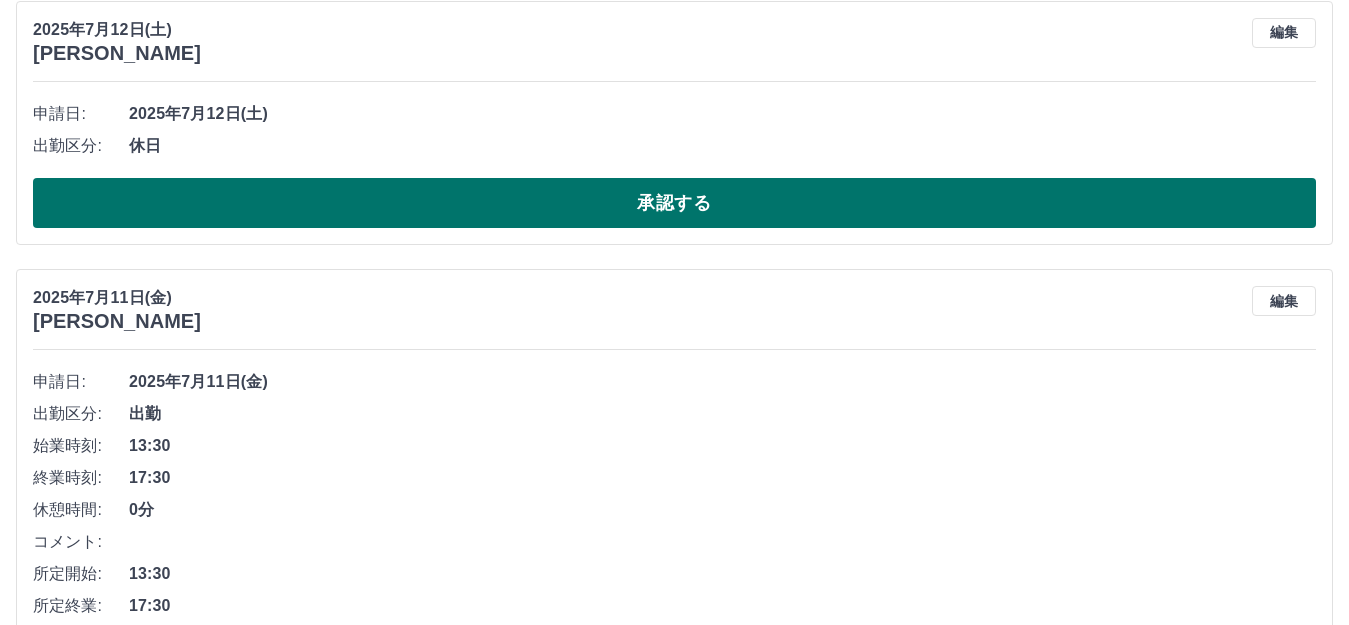 scroll, scrollTop: 200, scrollLeft: 0, axis: vertical 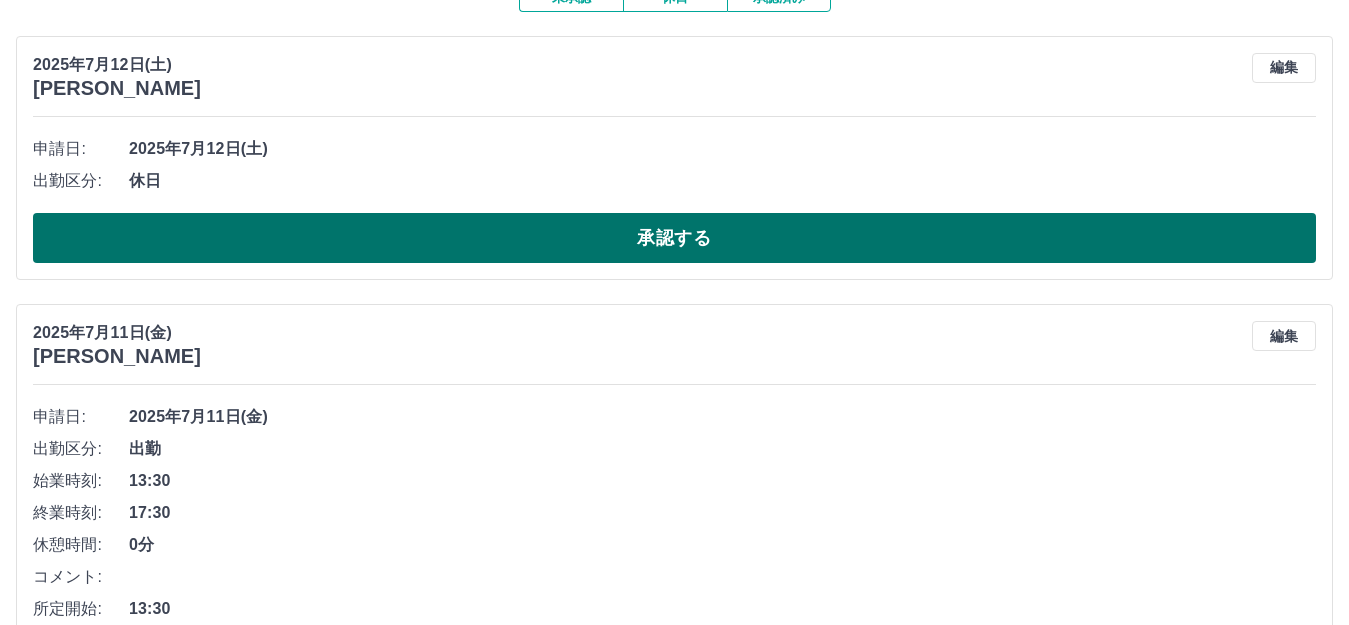 click on "承認する" at bounding box center (674, 238) 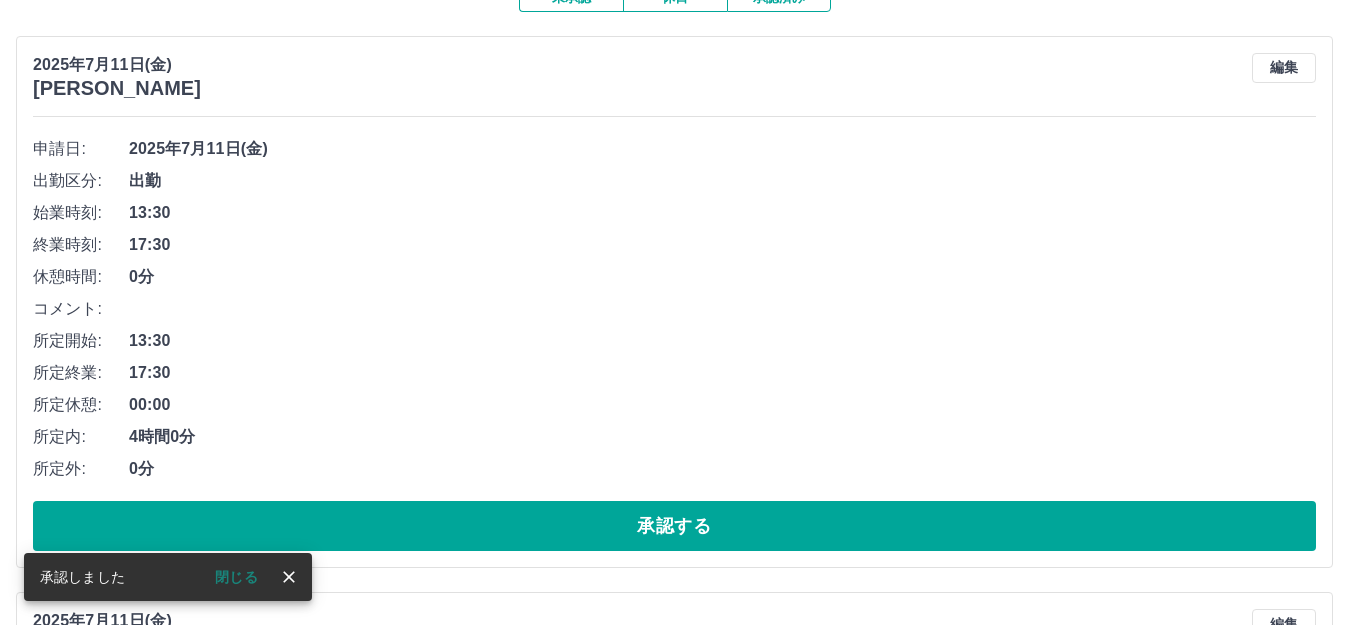 scroll, scrollTop: 300, scrollLeft: 0, axis: vertical 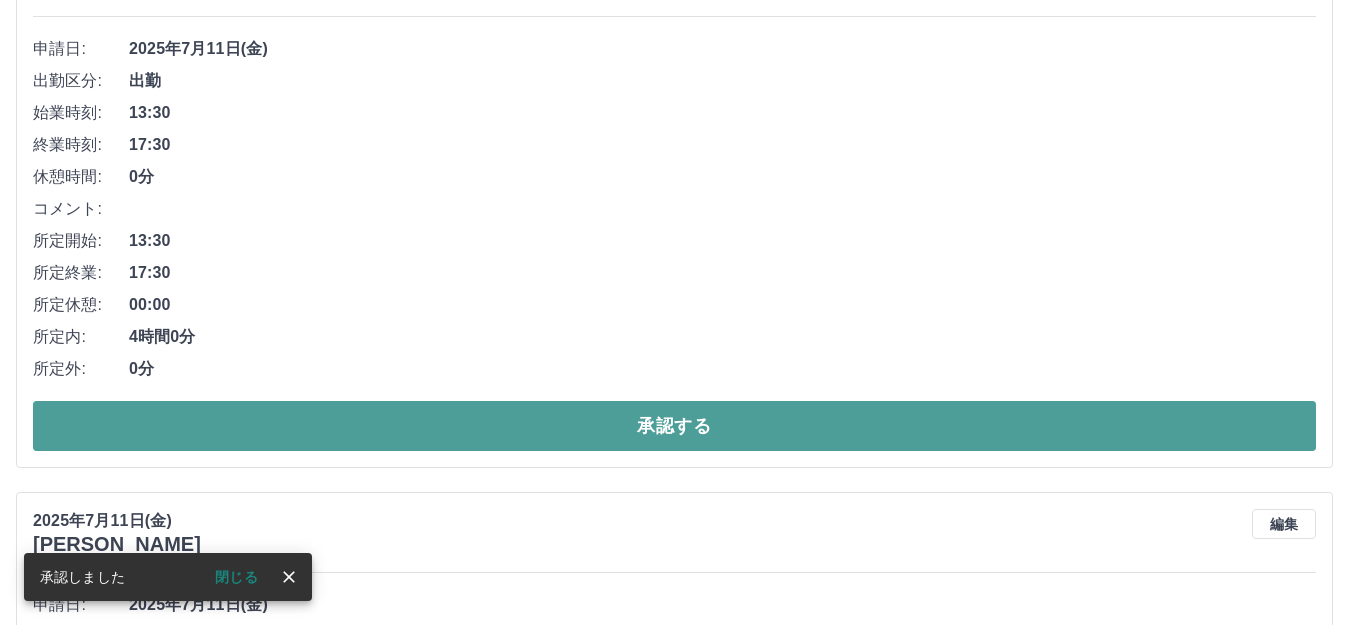 click on "承認する" at bounding box center (674, 426) 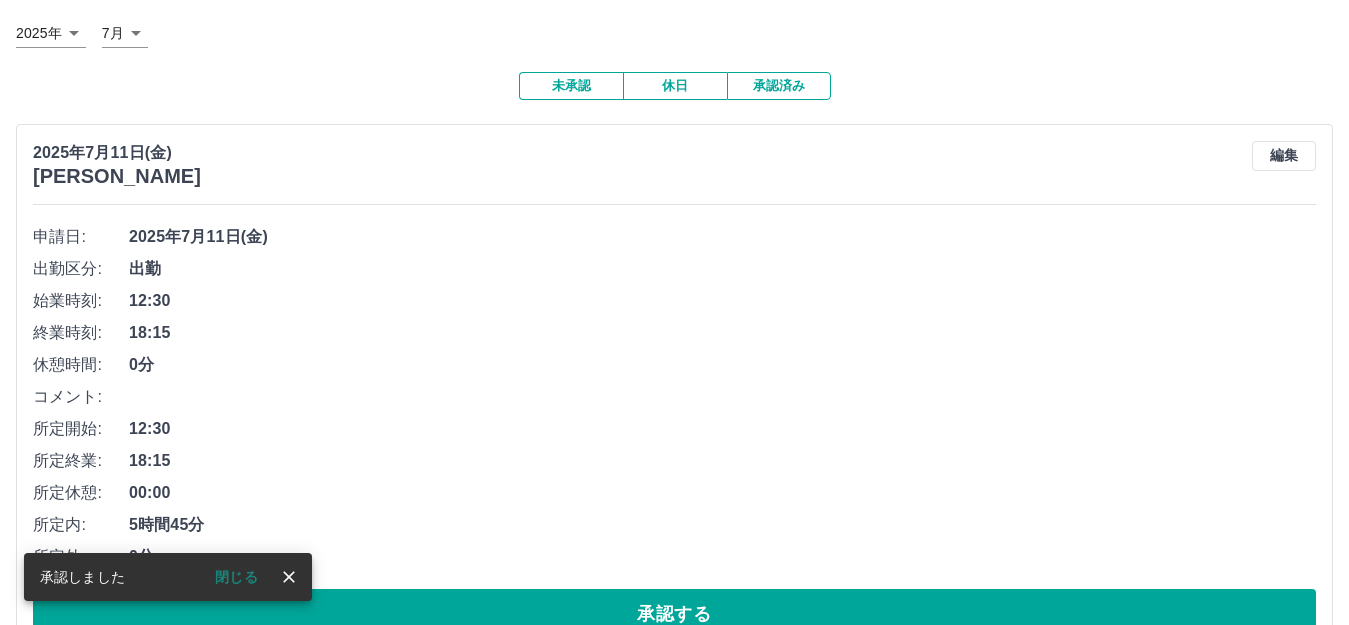 scroll, scrollTop: 300, scrollLeft: 0, axis: vertical 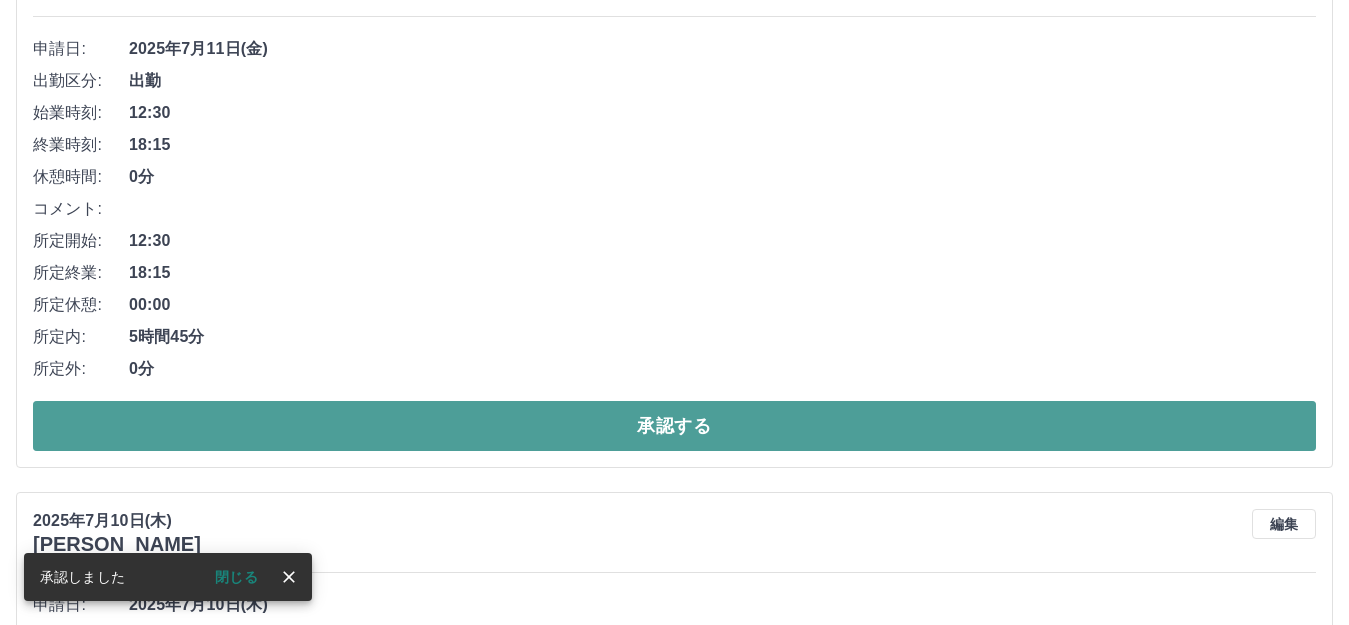 click on "承認する" at bounding box center (674, 426) 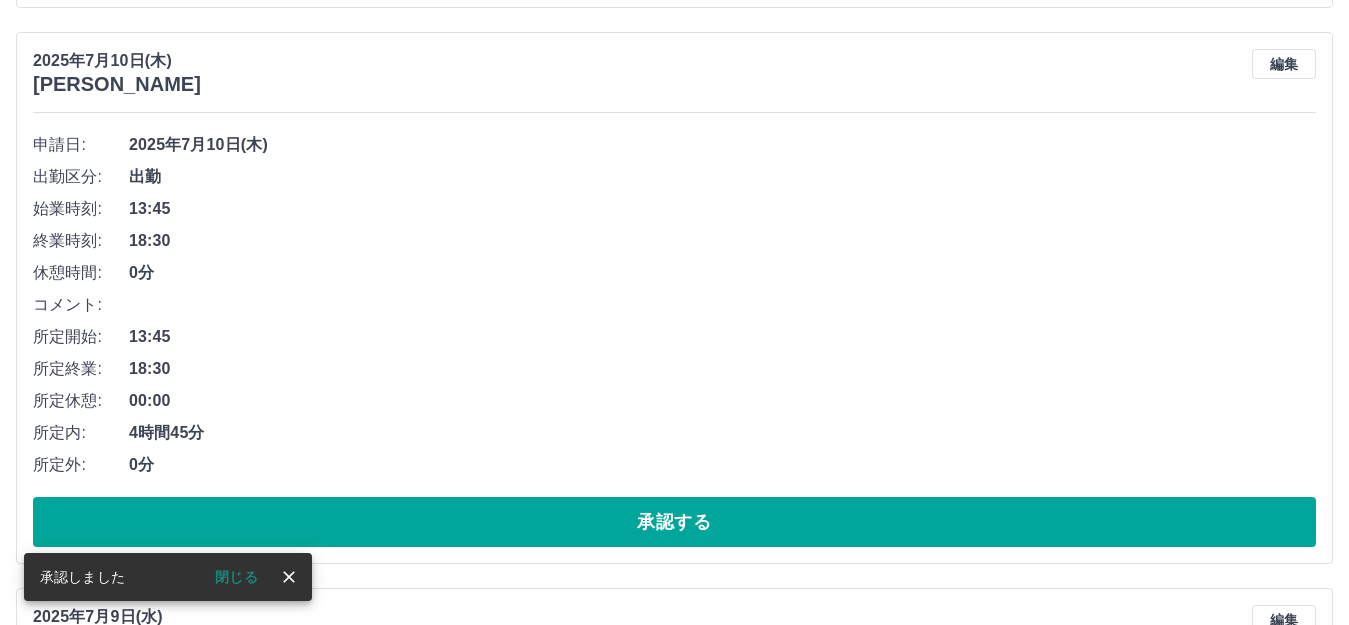 scroll, scrollTop: 800, scrollLeft: 0, axis: vertical 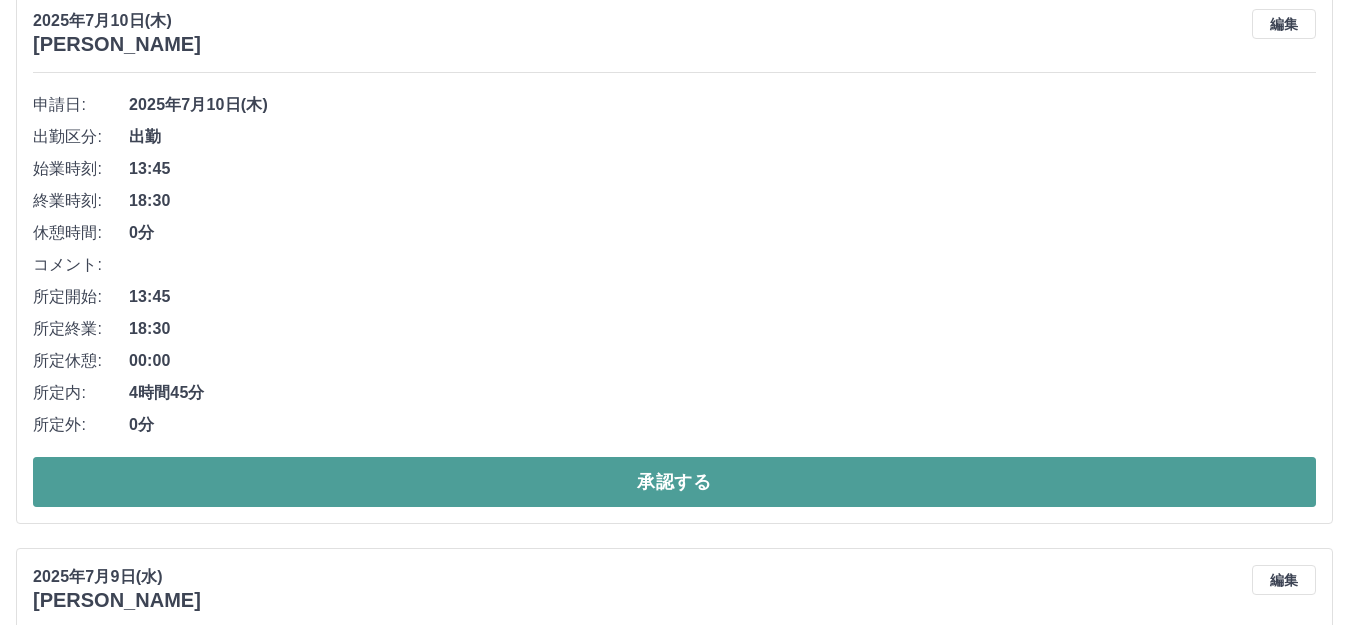 click on "承認する" at bounding box center [674, 482] 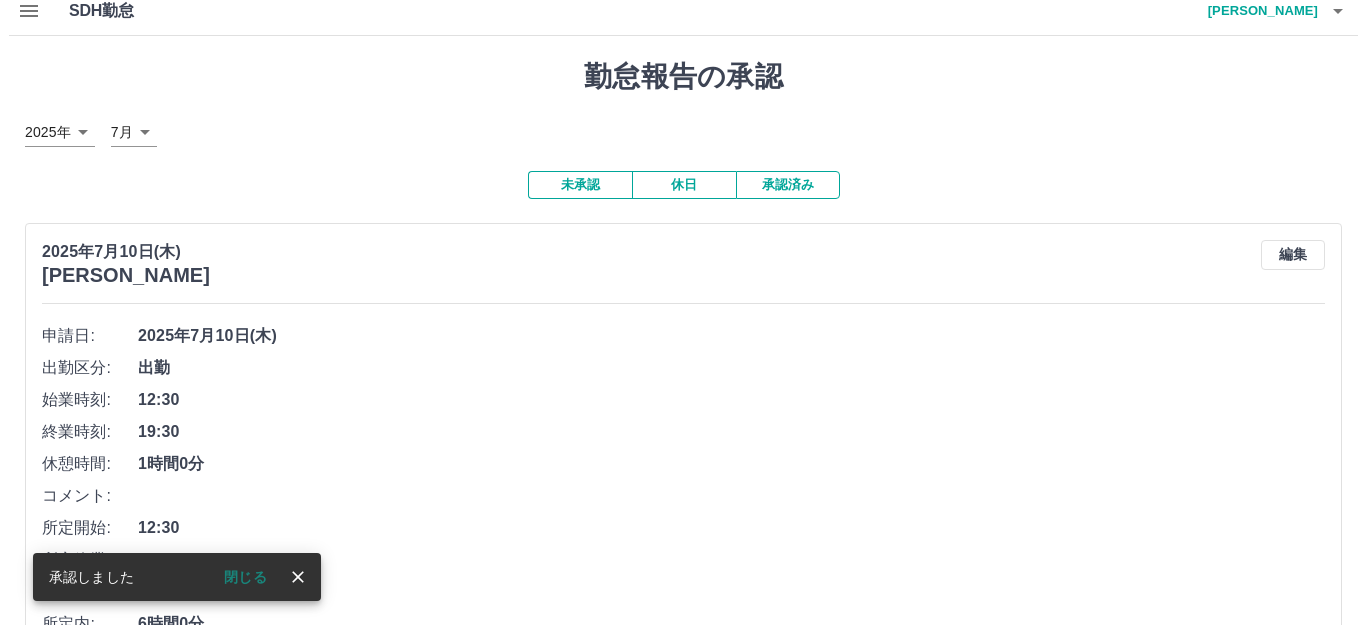 scroll, scrollTop: 0, scrollLeft: 0, axis: both 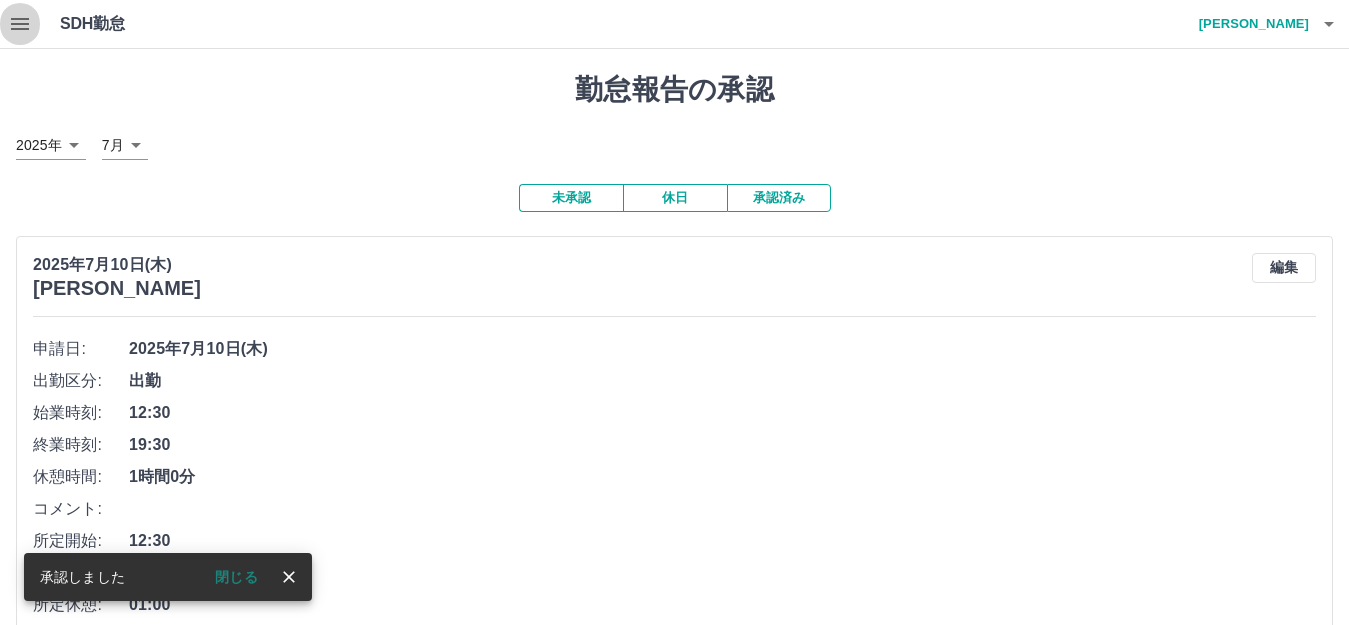 click 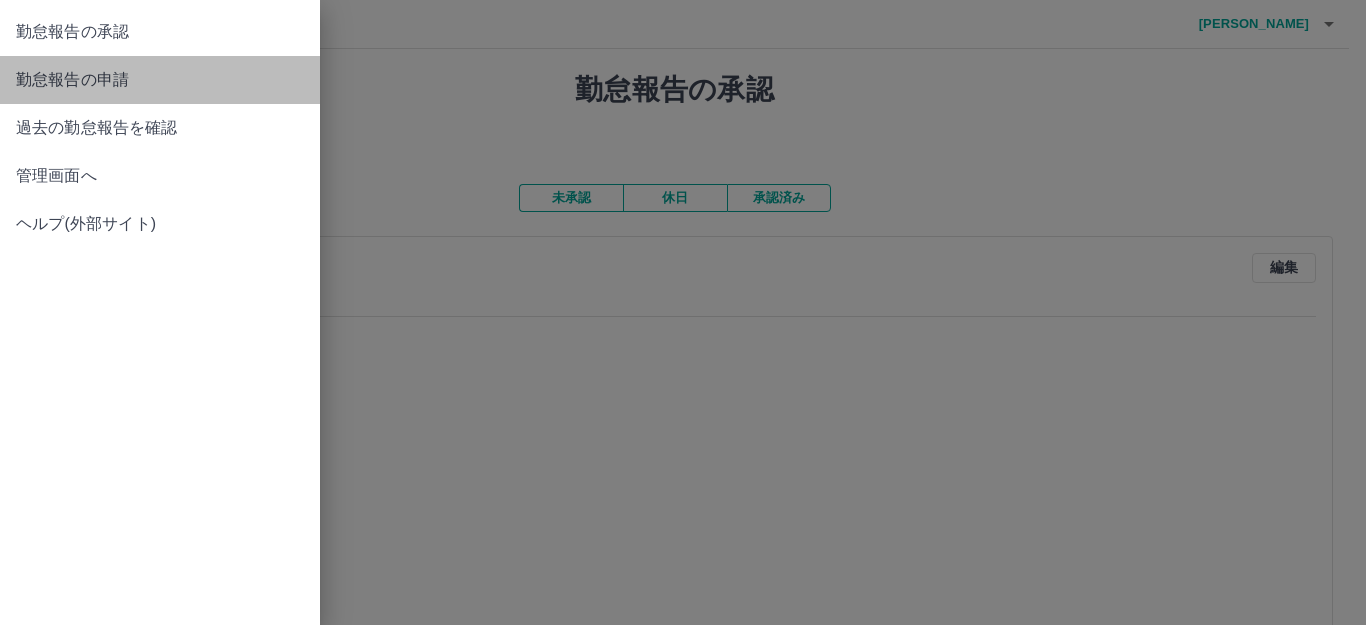 click on "勤怠報告の申請" at bounding box center [160, 80] 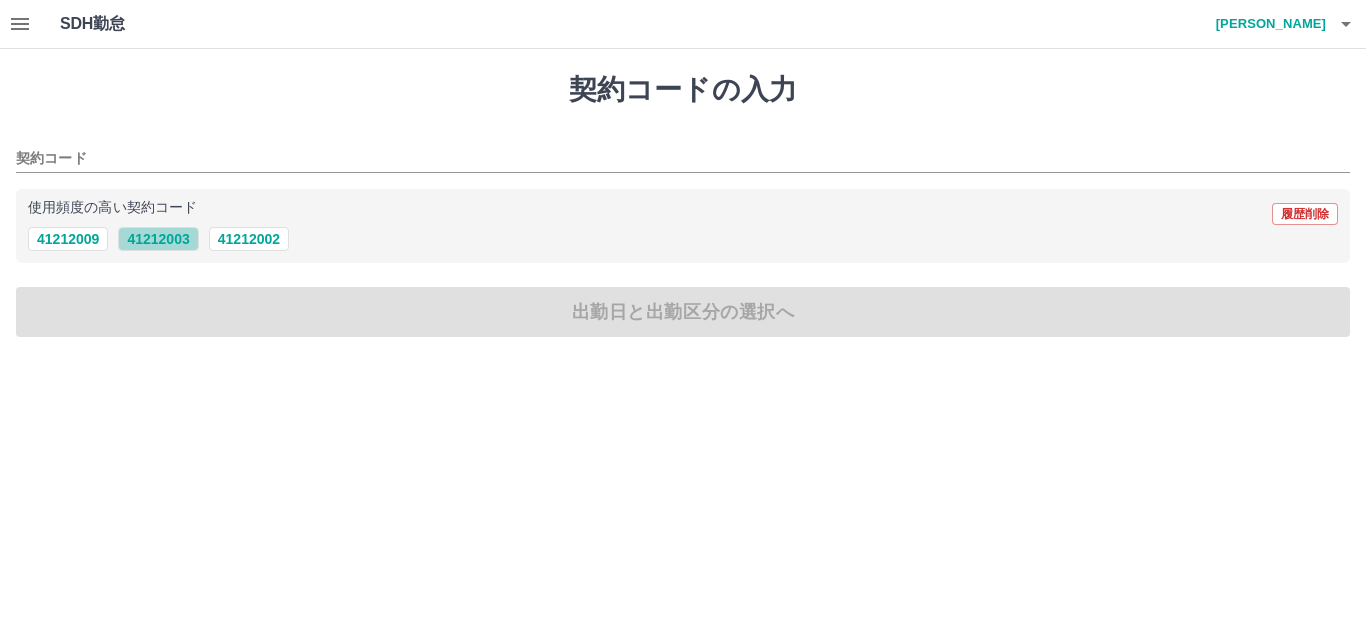 click on "41212003" at bounding box center [158, 239] 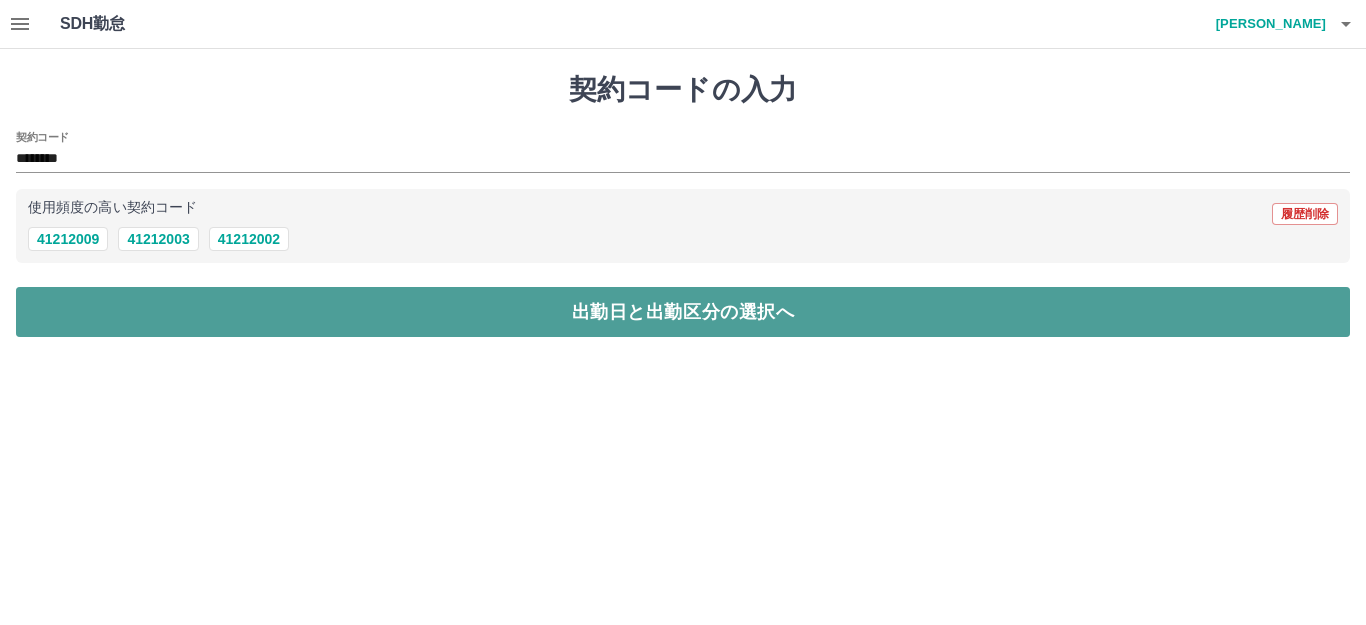 click on "出勤日と出勤区分の選択へ" at bounding box center [683, 312] 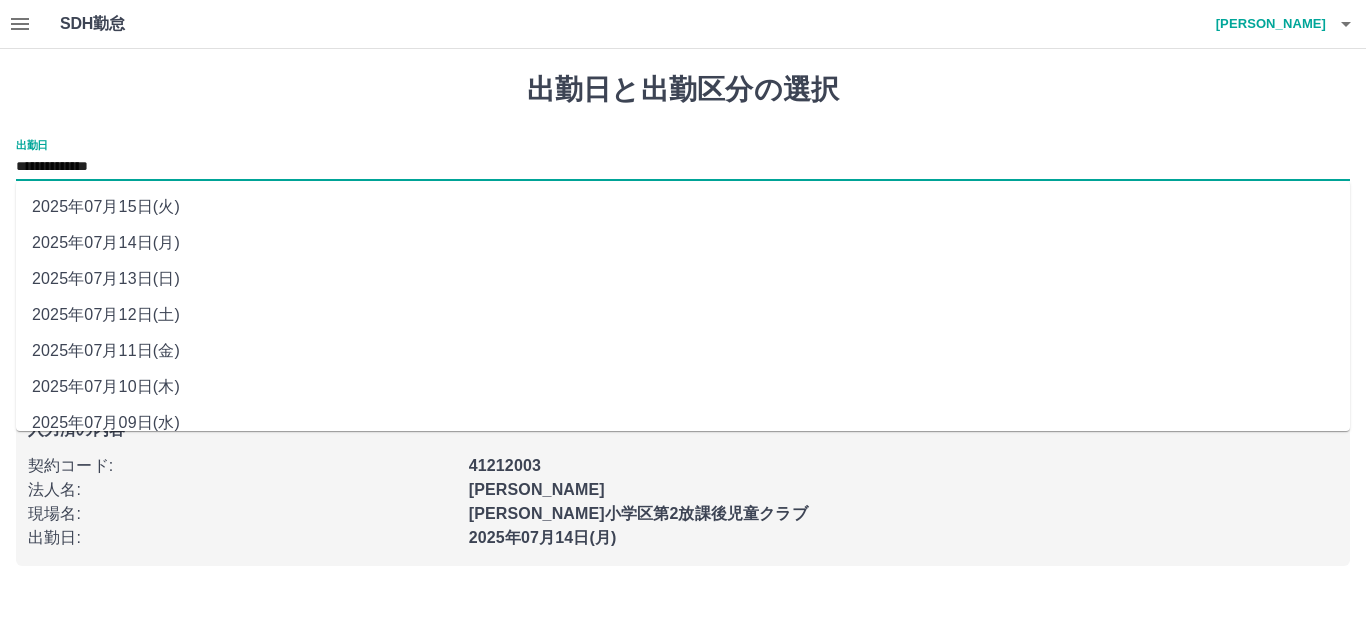 click on "**********" at bounding box center (683, 167) 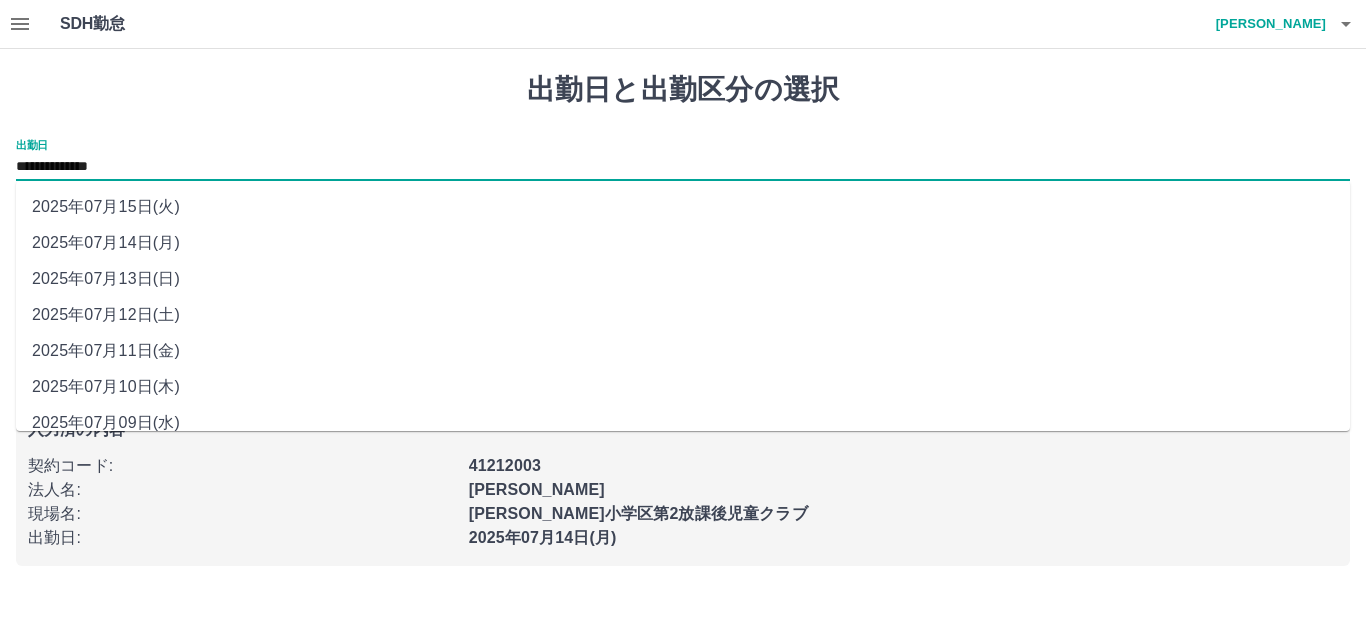click on "2025年07月11日(金)" at bounding box center (683, 351) 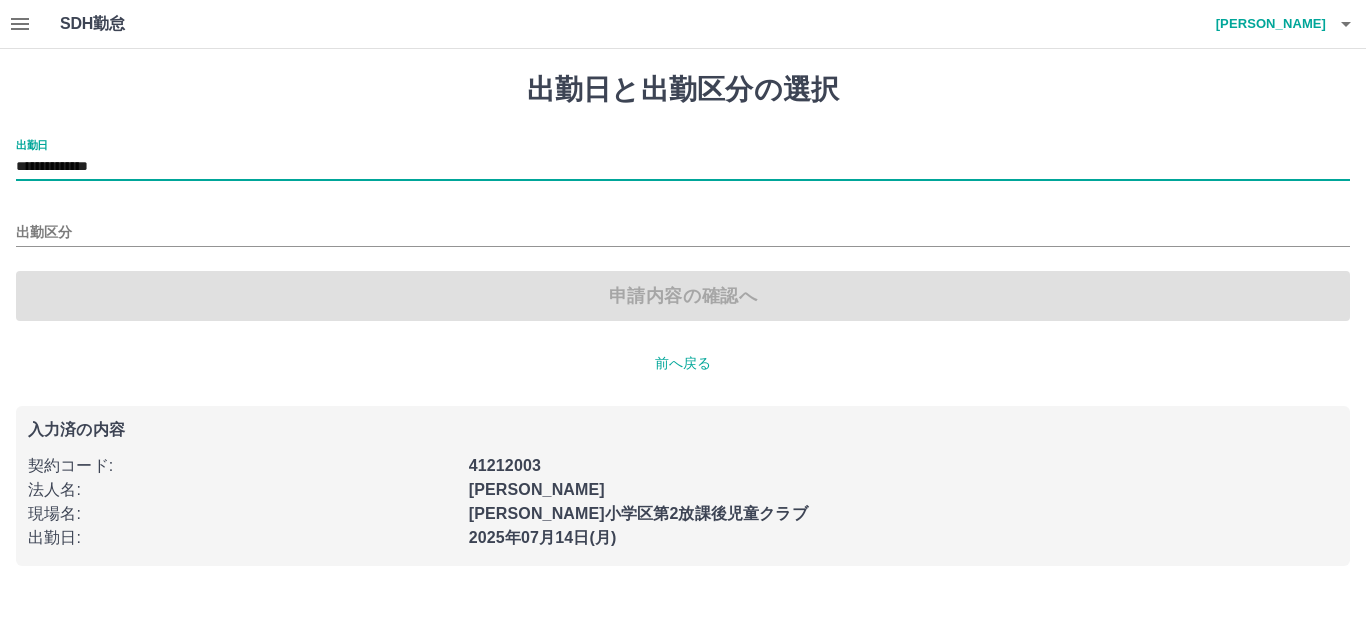 click on "出勤区分" at bounding box center (683, 226) 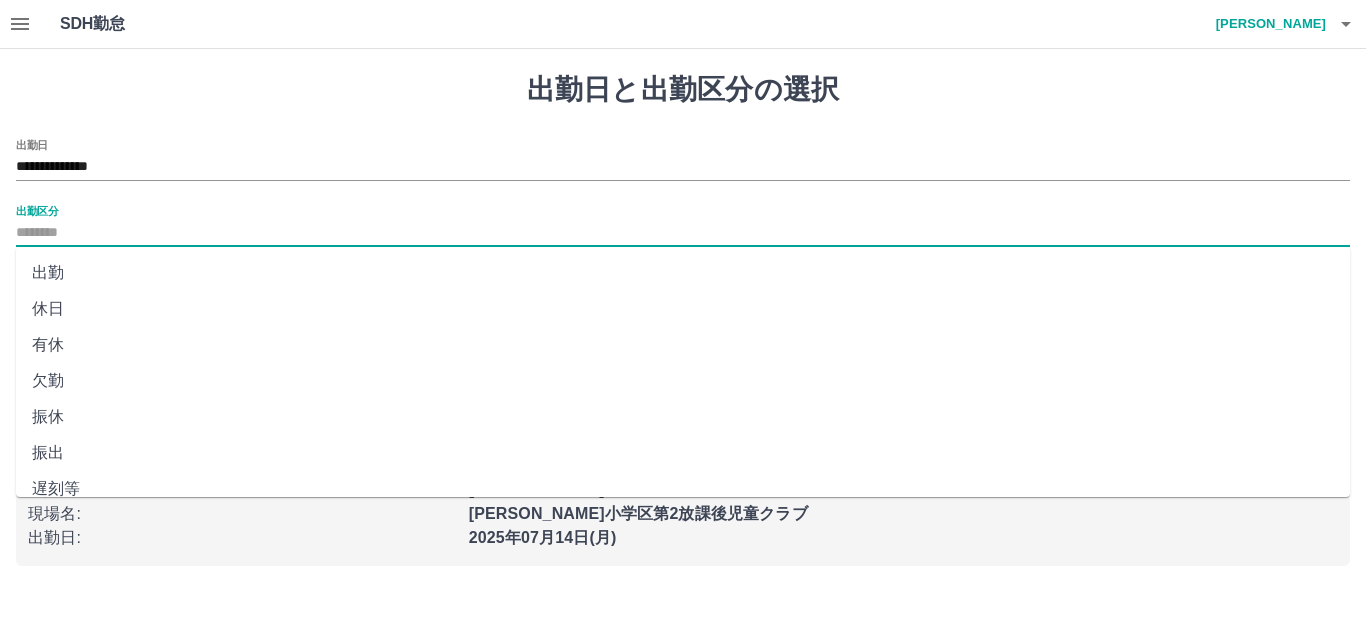 click on "出勤区分" at bounding box center [683, 233] 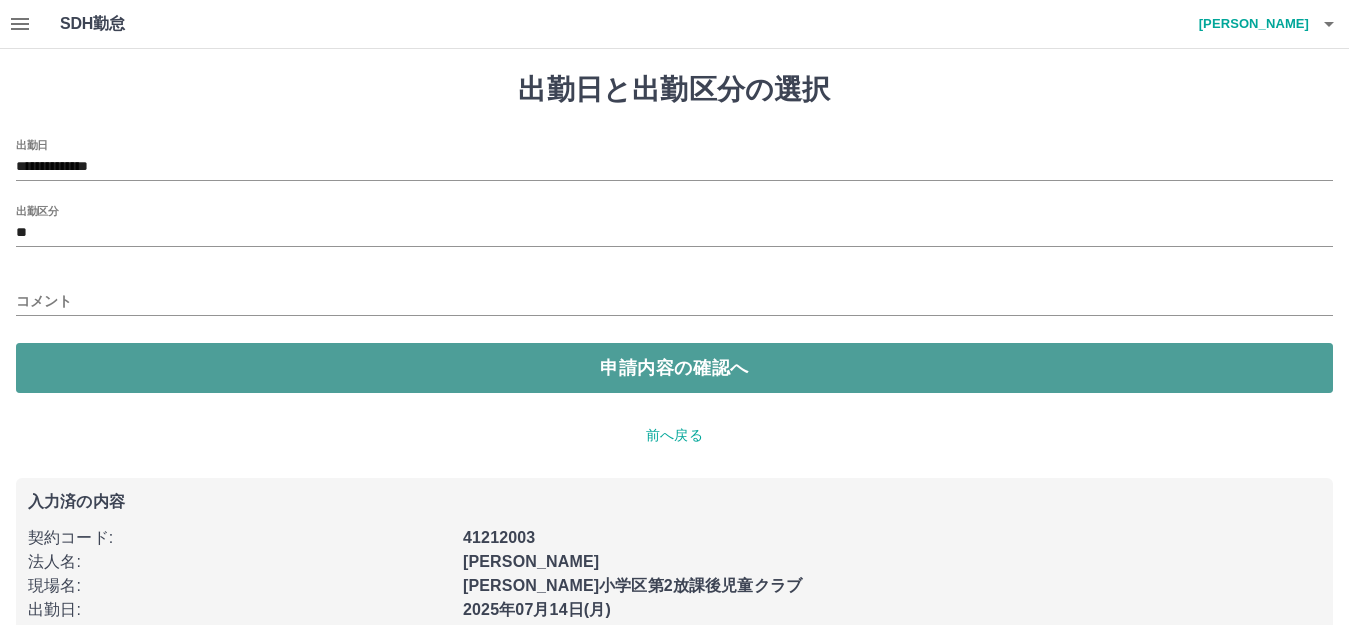 click on "申請内容の確認へ" at bounding box center [674, 368] 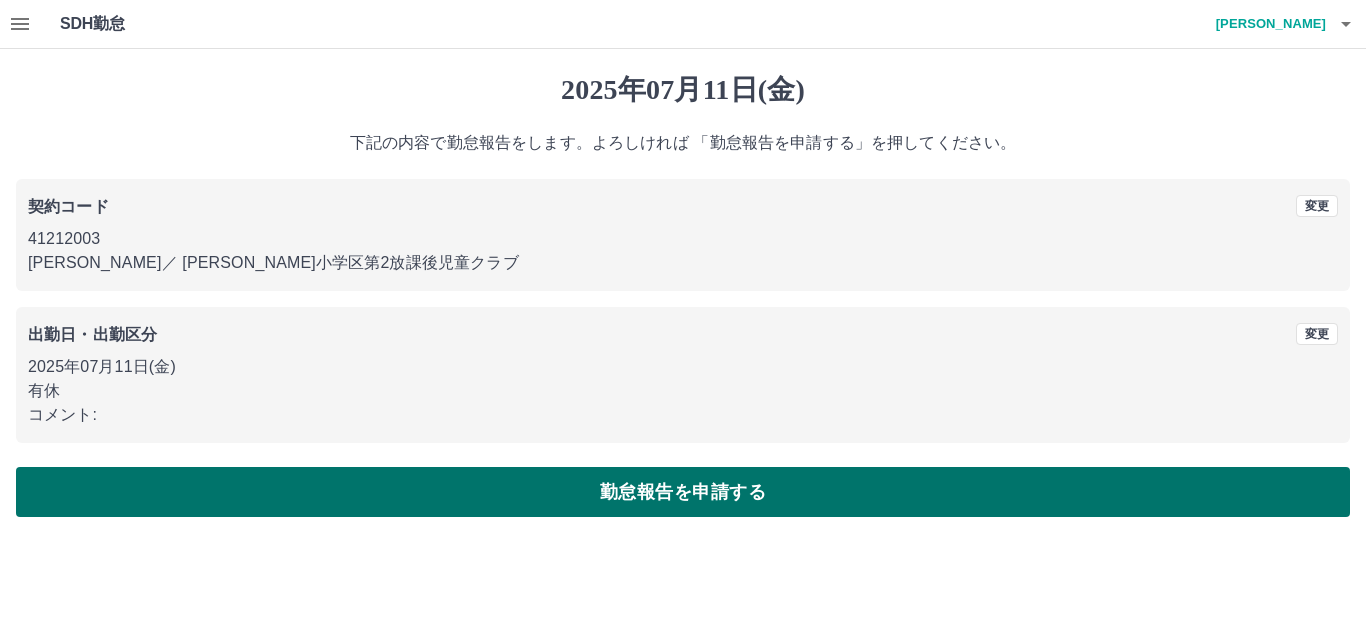 click on "勤怠報告を申請する" at bounding box center (683, 492) 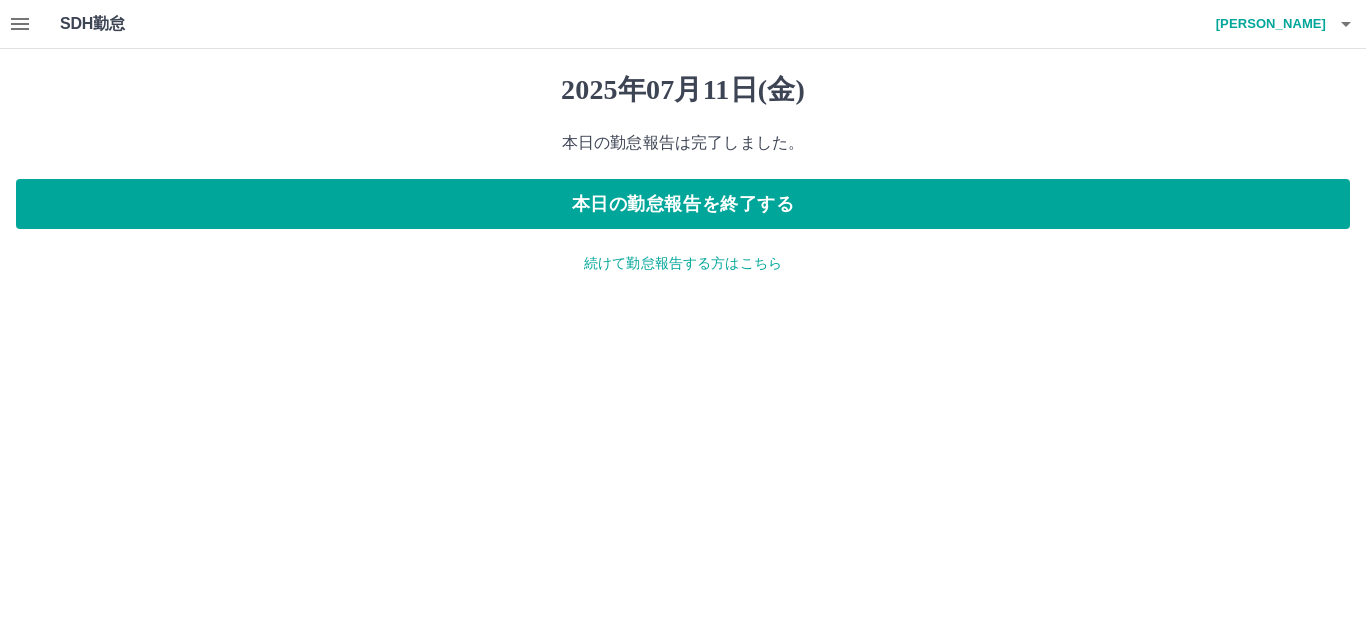 click on "続けて勤怠報告する方はこちら" at bounding box center (683, 263) 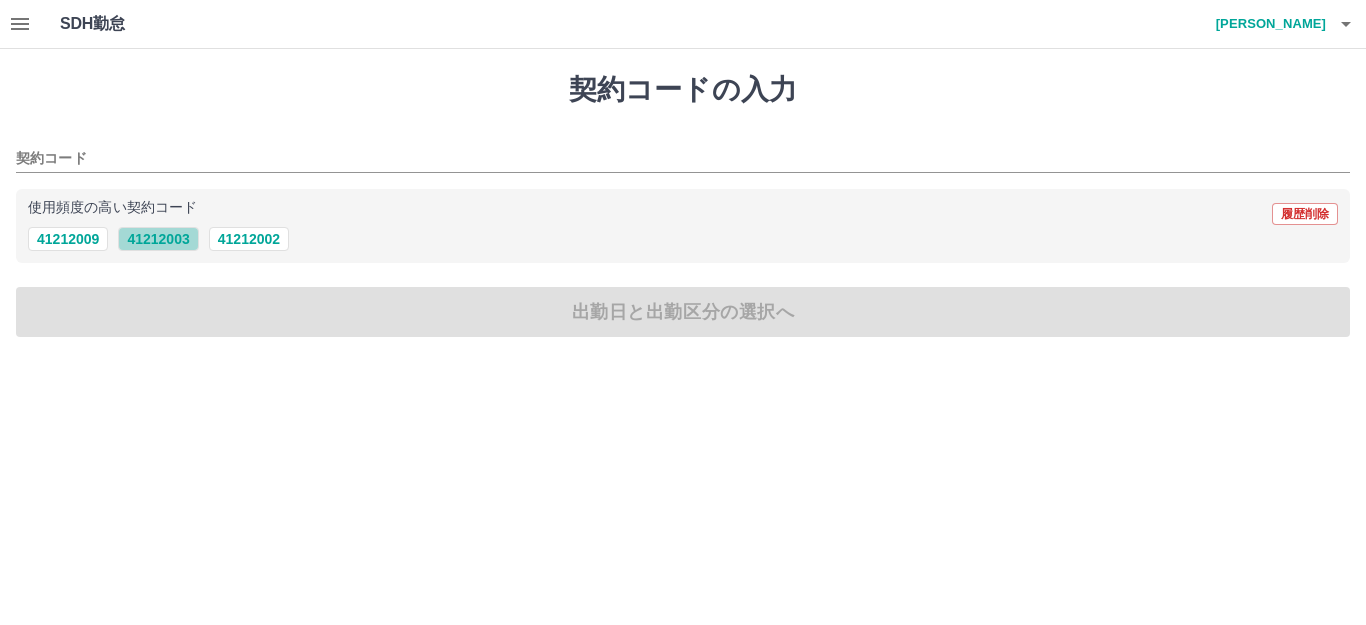 click on "41212003" at bounding box center [158, 239] 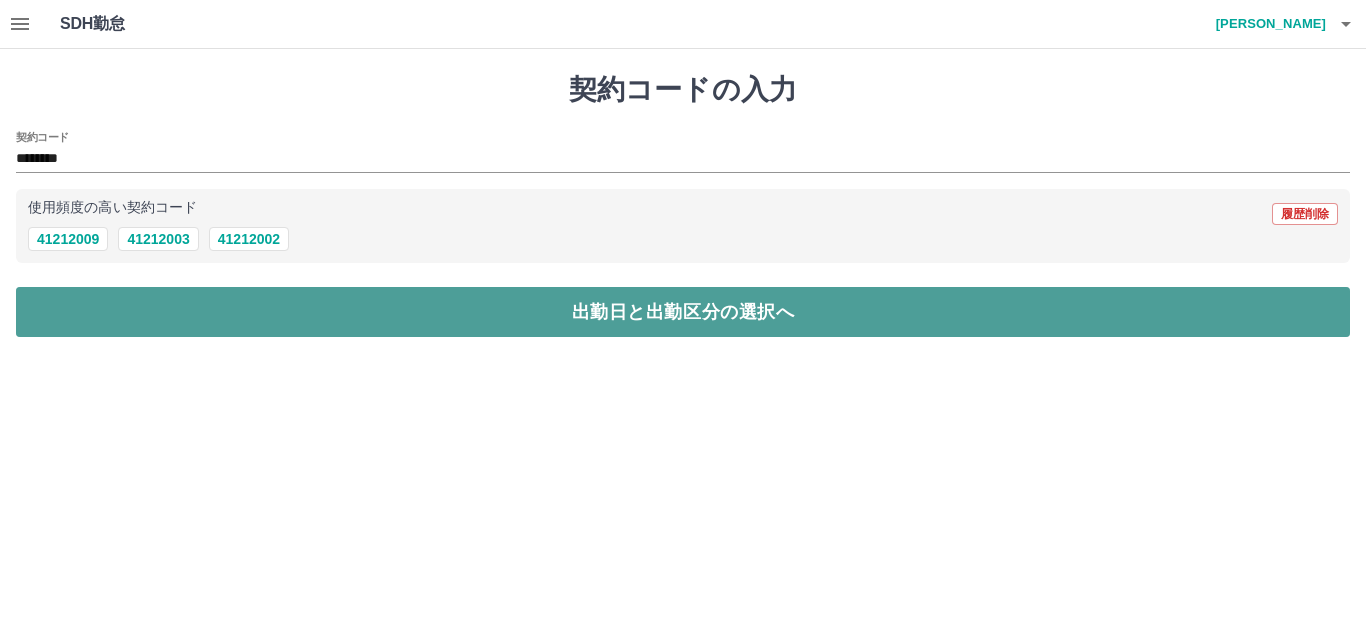 click on "出勤日と出勤区分の選択へ" at bounding box center (683, 312) 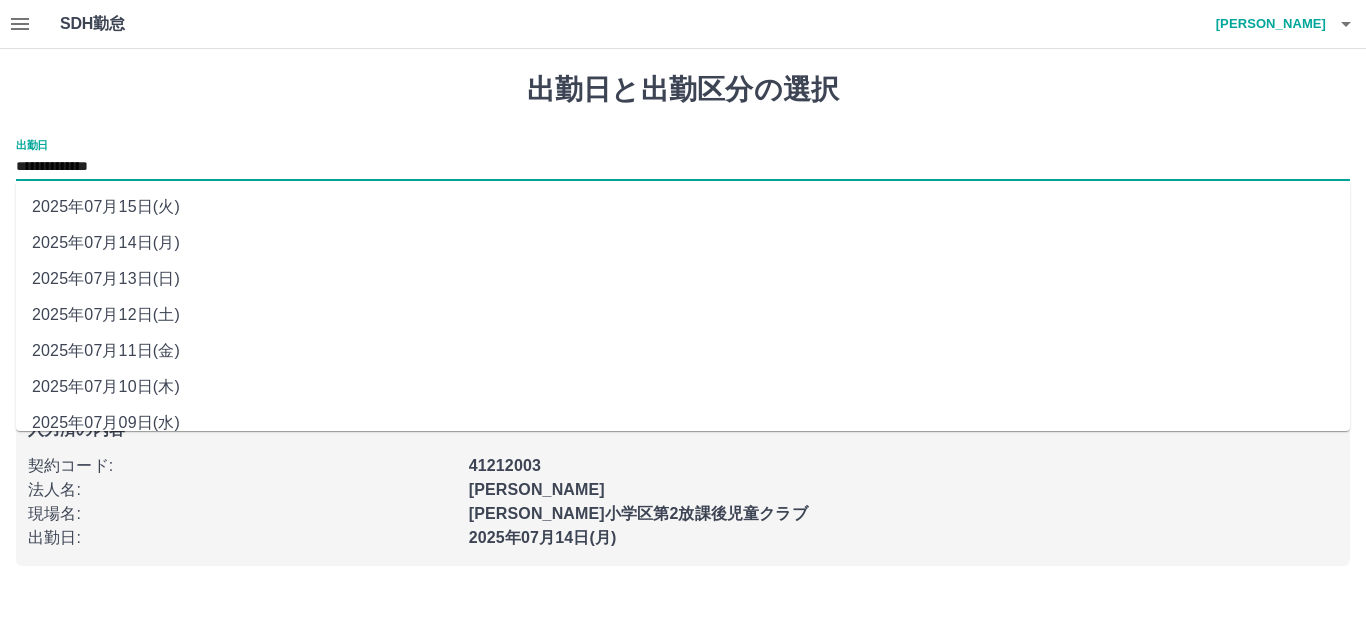 click on "**********" at bounding box center (683, 167) 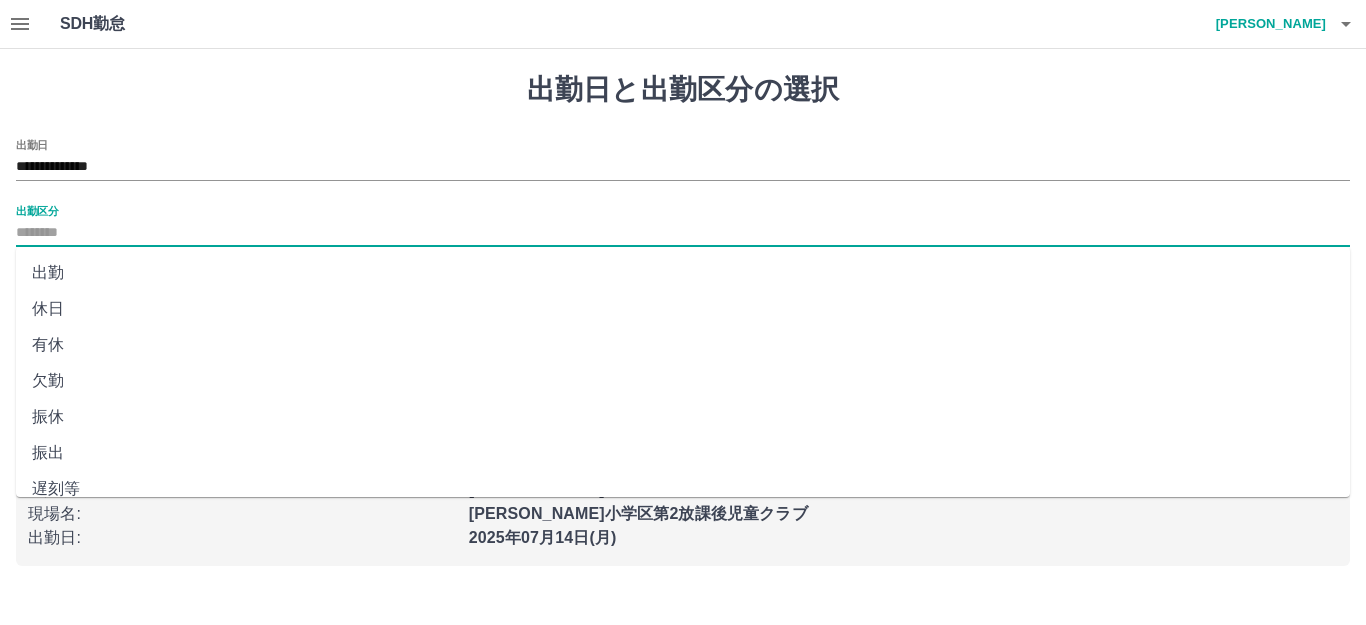 click on "出勤区分" at bounding box center (683, 233) 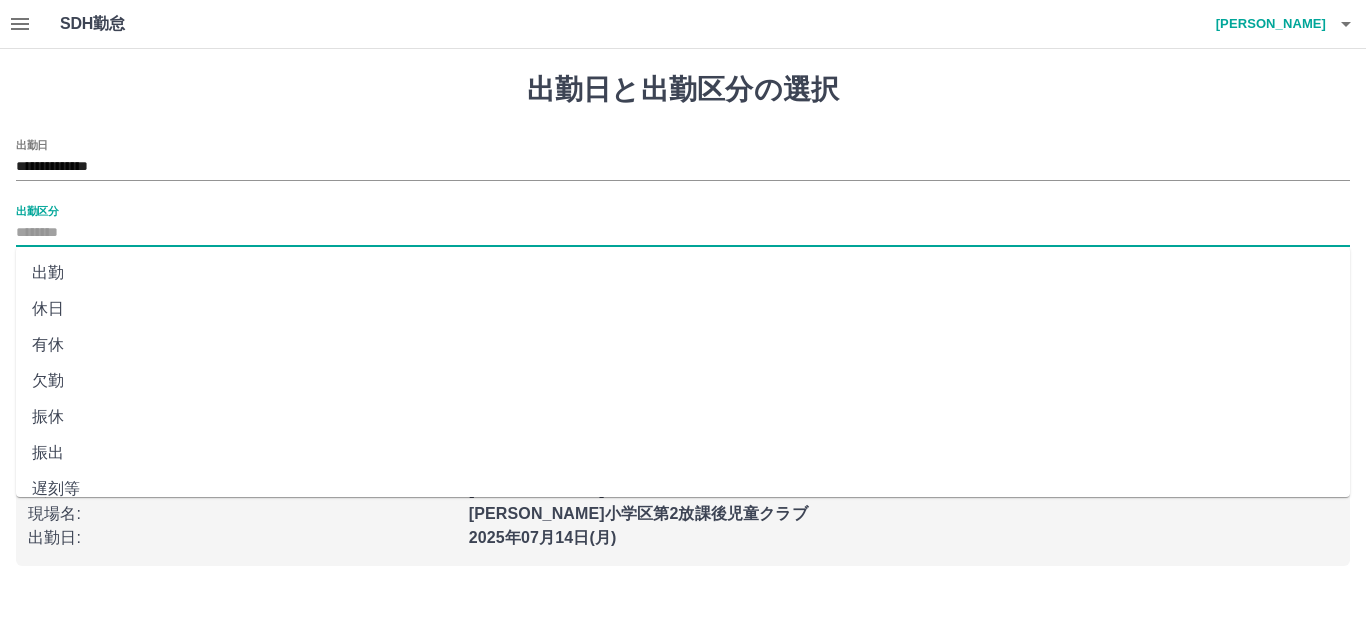 click on "休日" at bounding box center [683, 309] 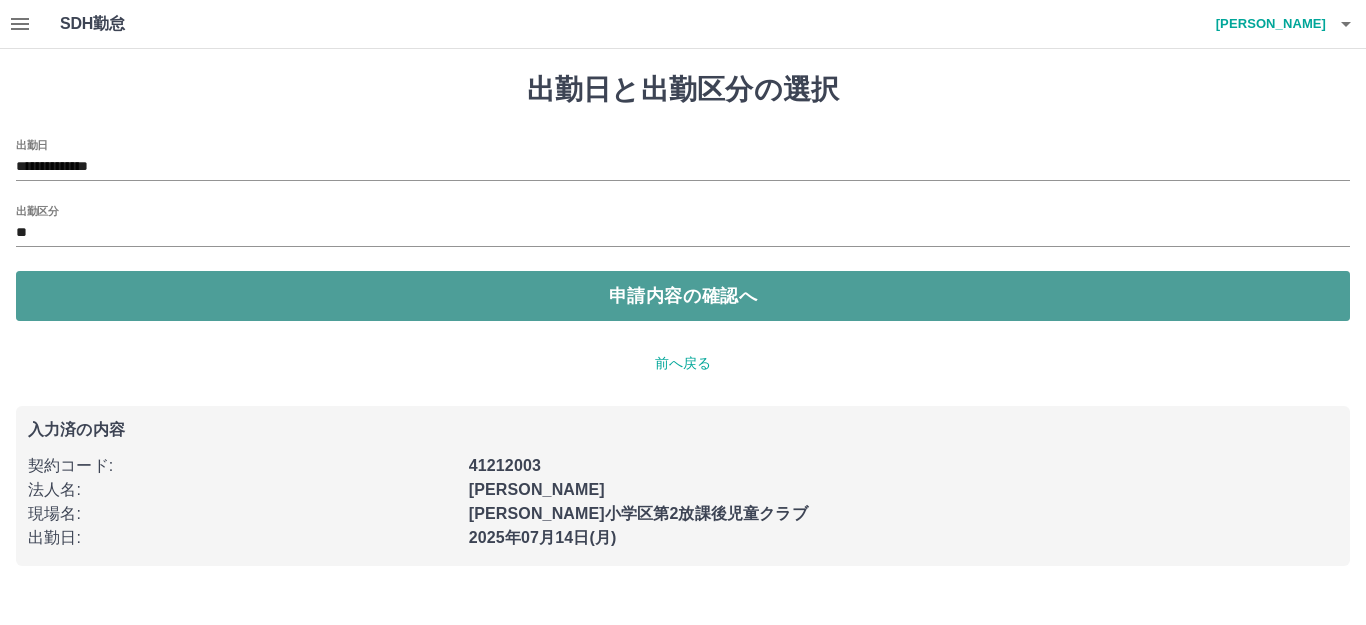 click on "申請内容の確認へ" at bounding box center [683, 296] 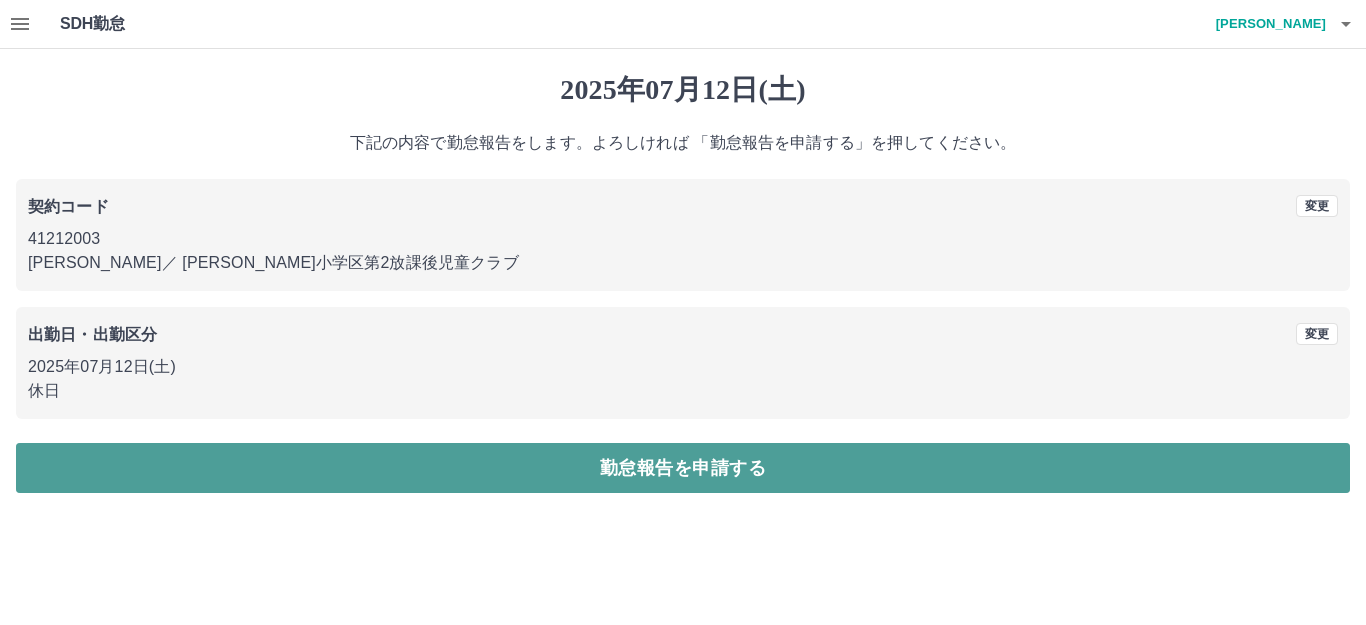 click on "勤怠報告を申請する" at bounding box center (683, 468) 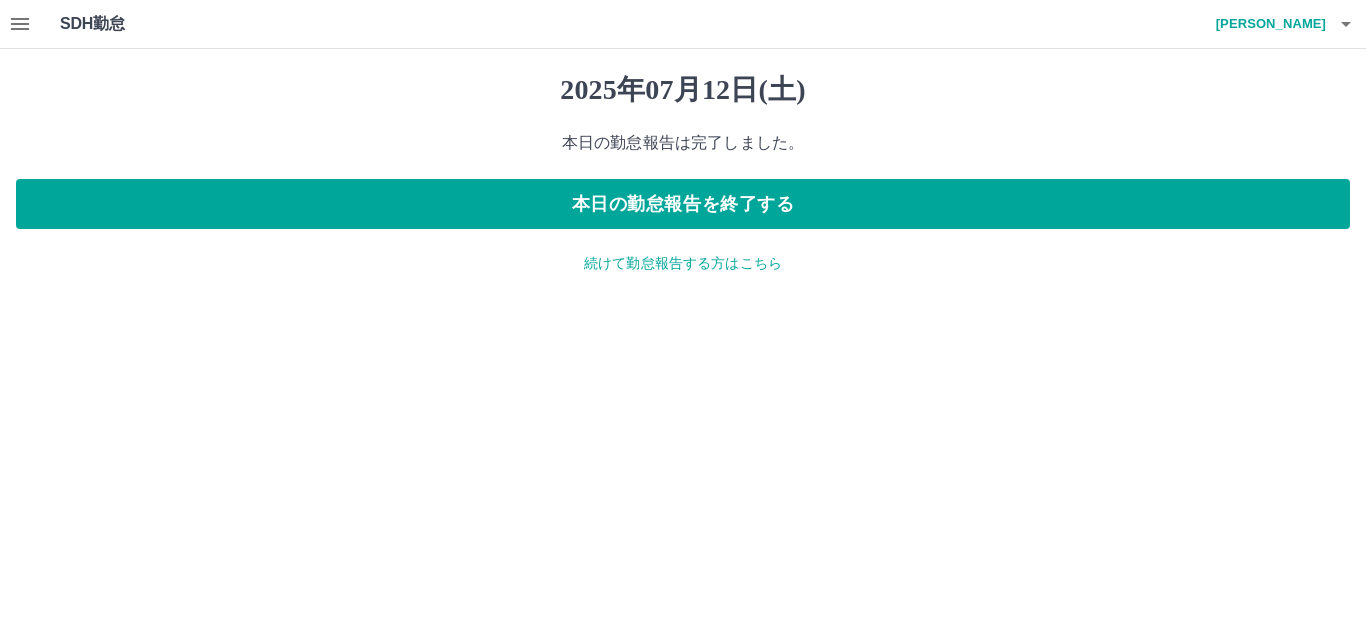 click on "続けて勤怠報告する方はこちら" at bounding box center [683, 263] 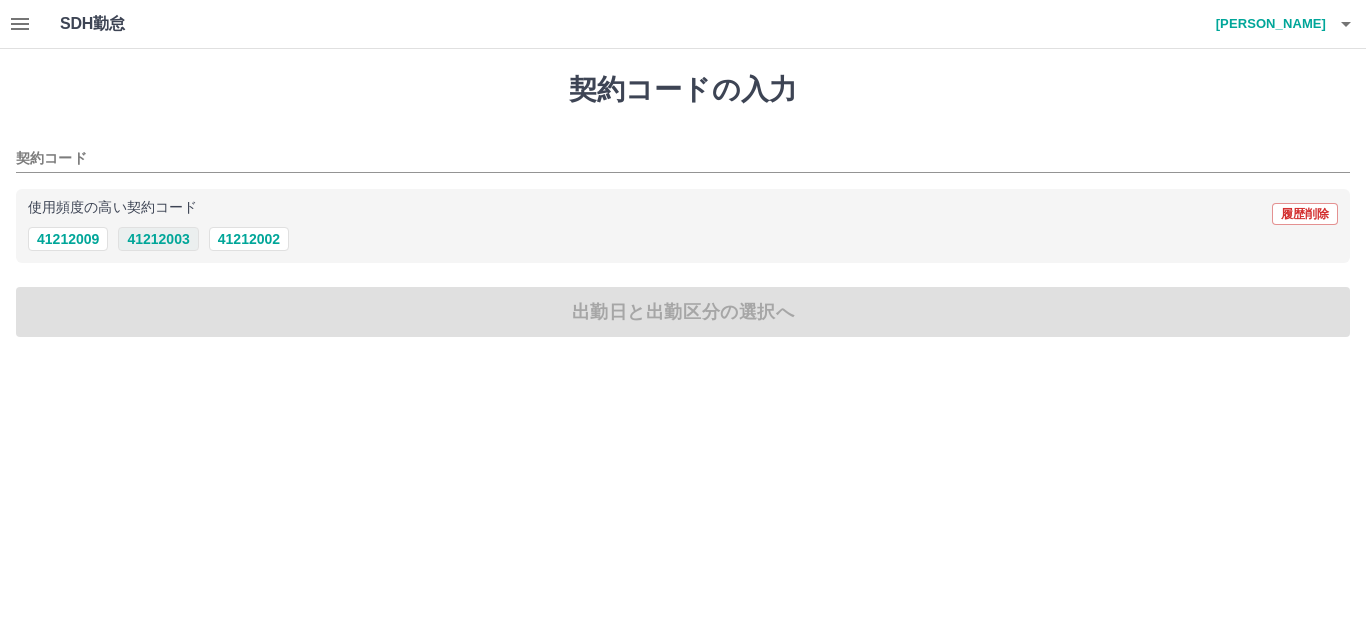 click on "41212003" at bounding box center [158, 239] 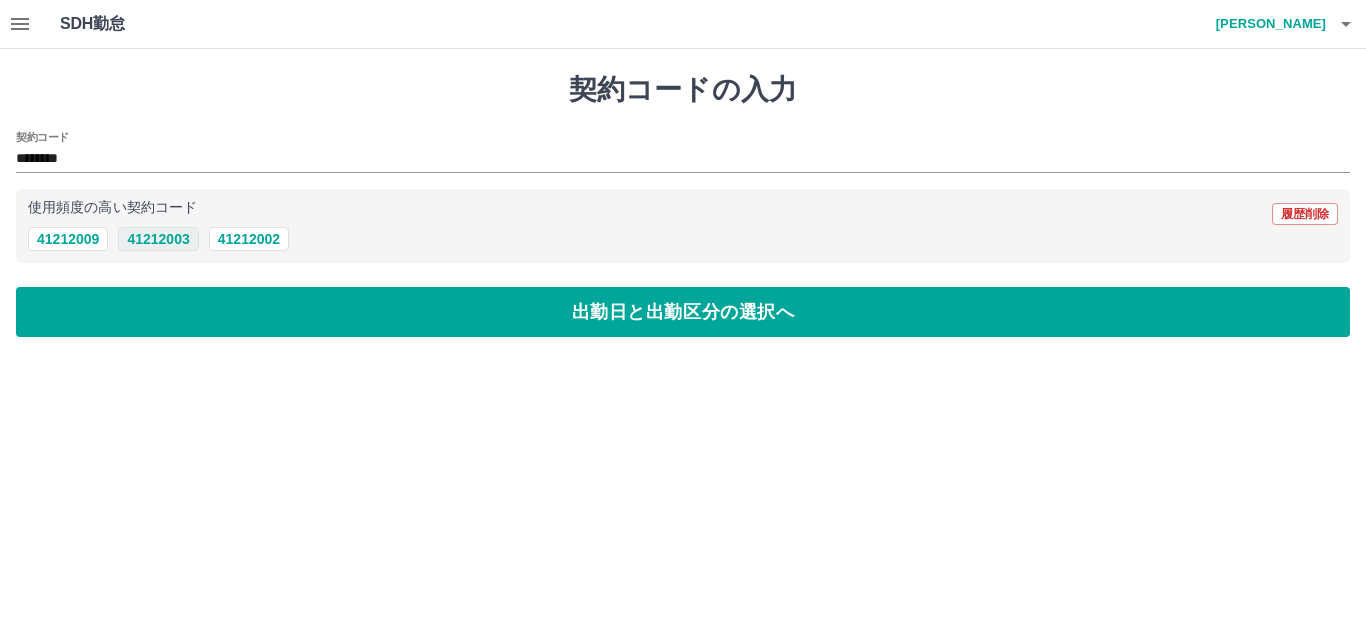 type on "********" 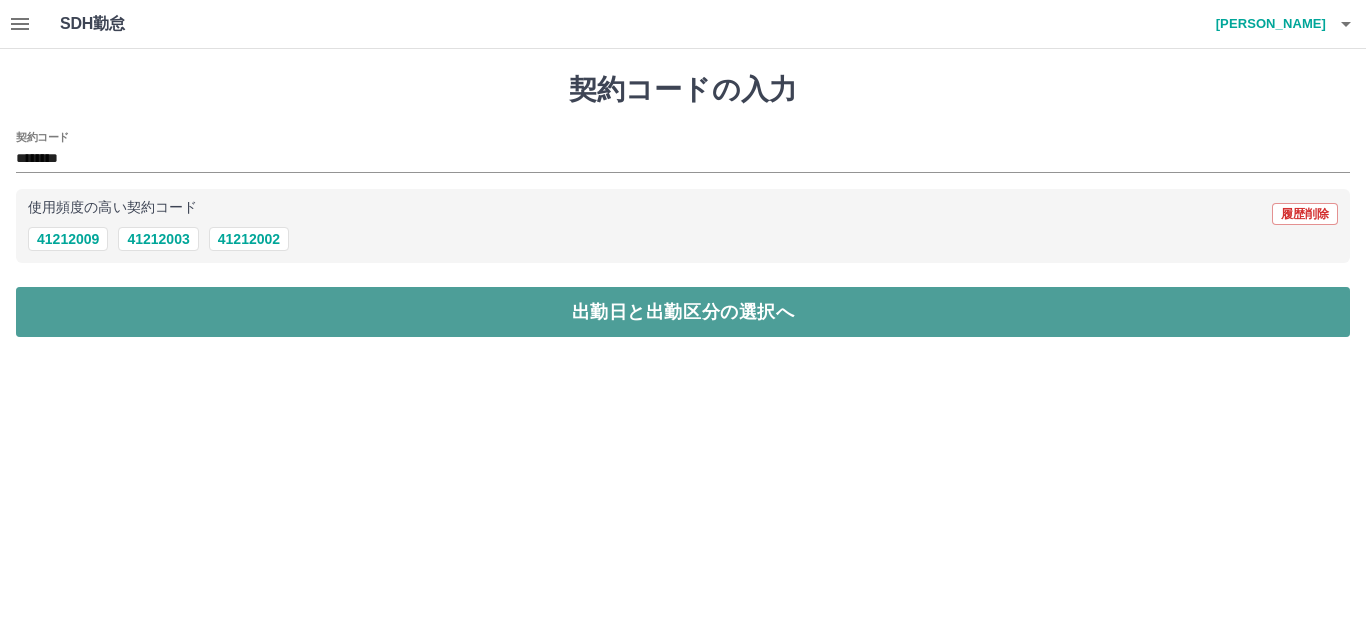 click on "出勤日と出勤区分の選択へ" at bounding box center [683, 312] 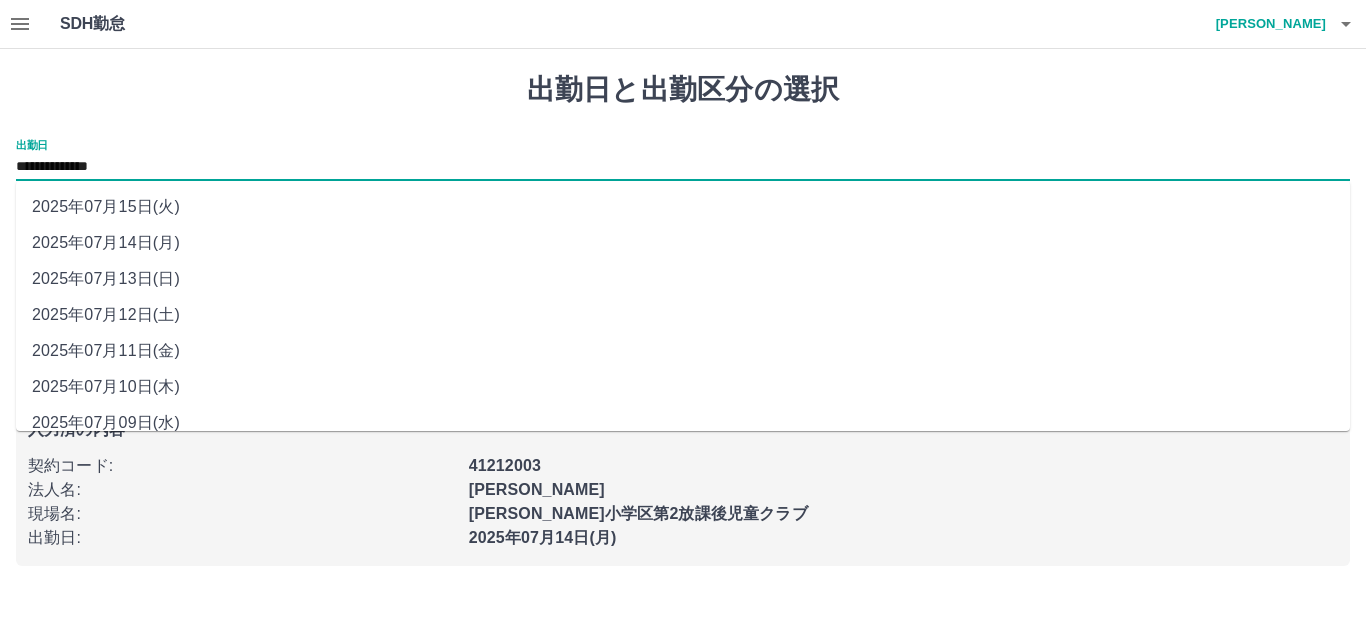 click on "**********" at bounding box center (683, 167) 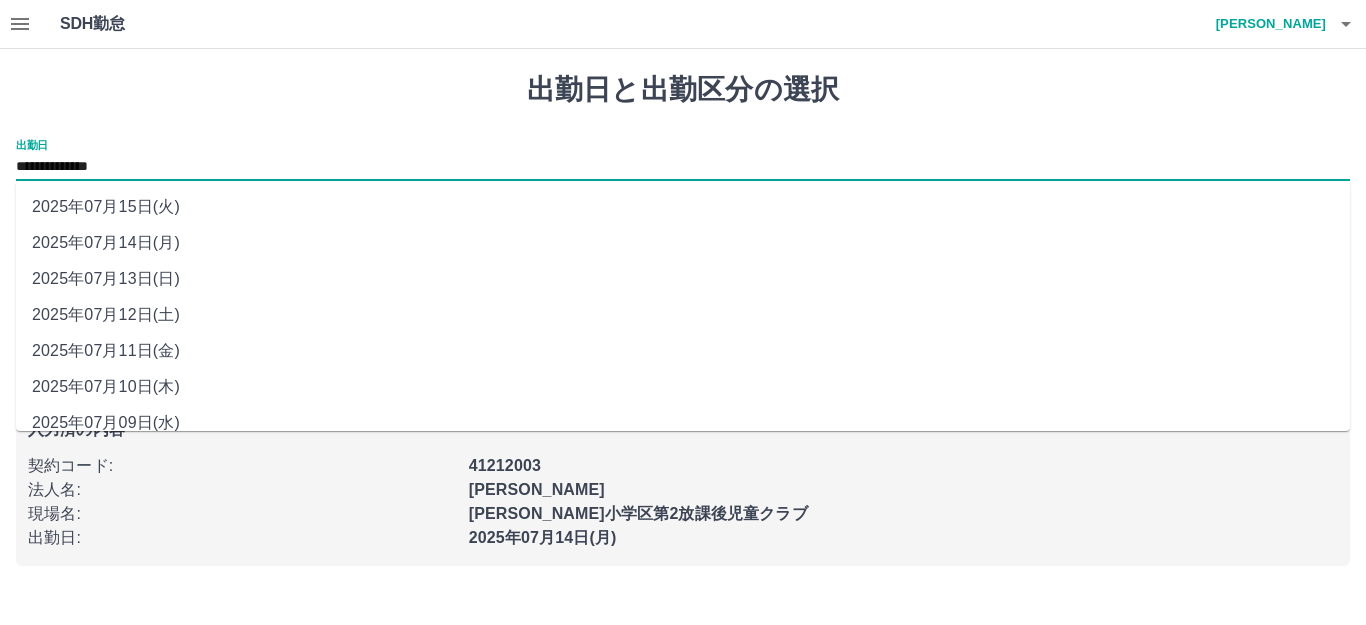 click on "2025年07月13日(日)" at bounding box center [683, 279] 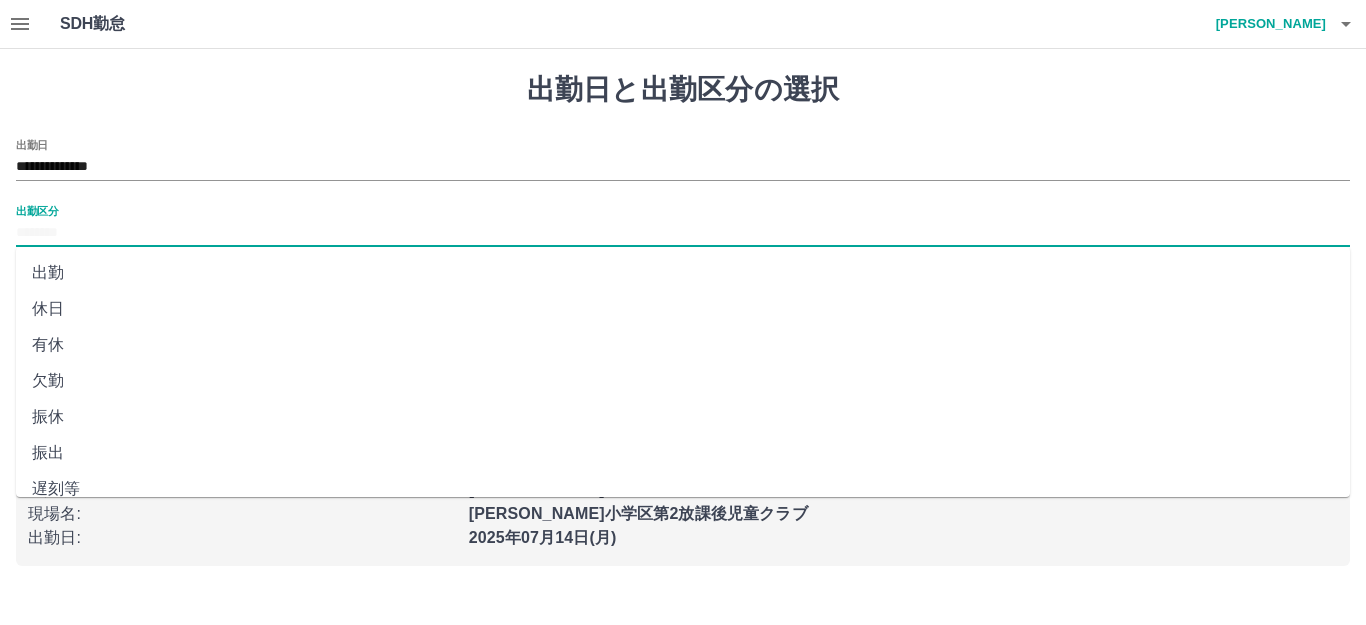 click on "出勤区分" at bounding box center [683, 233] 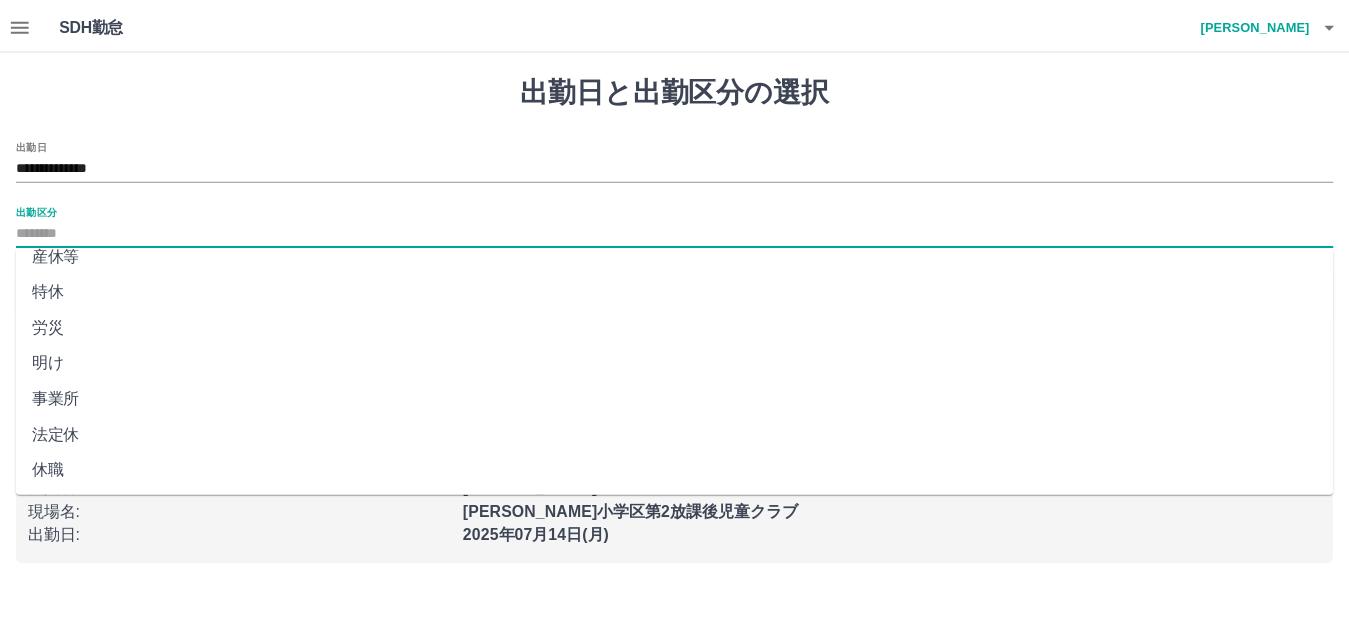 scroll, scrollTop: 414, scrollLeft: 0, axis: vertical 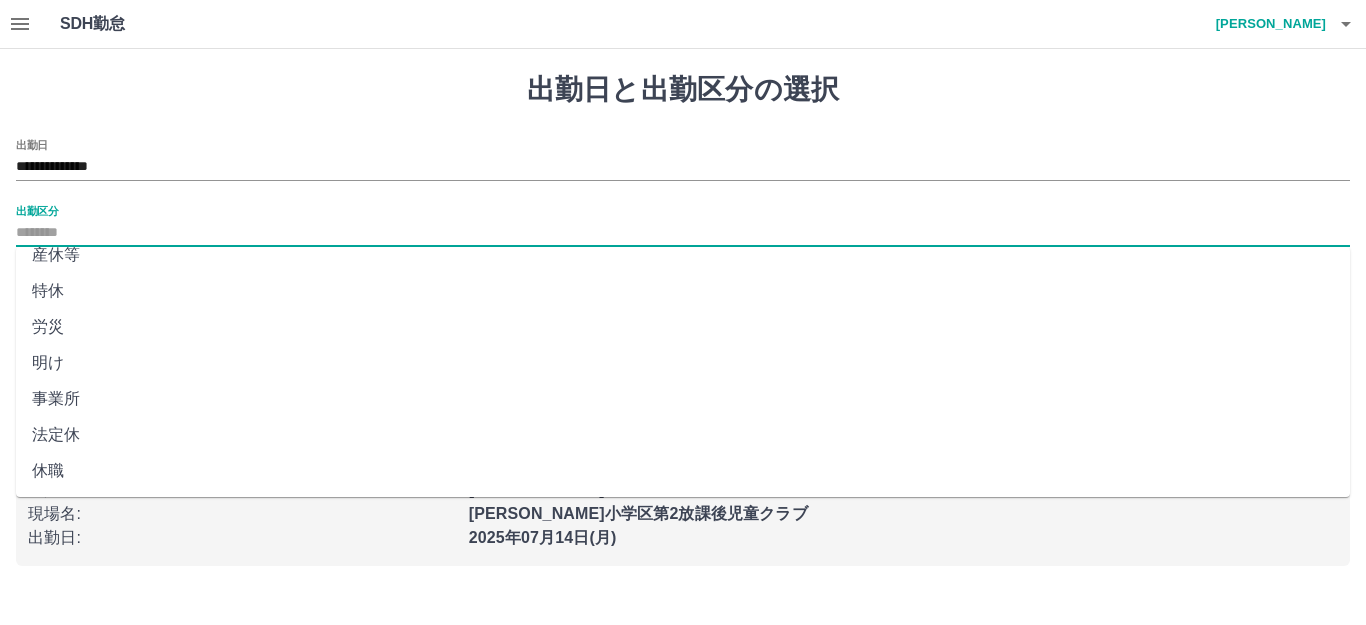 click on "法定休" at bounding box center [683, 435] 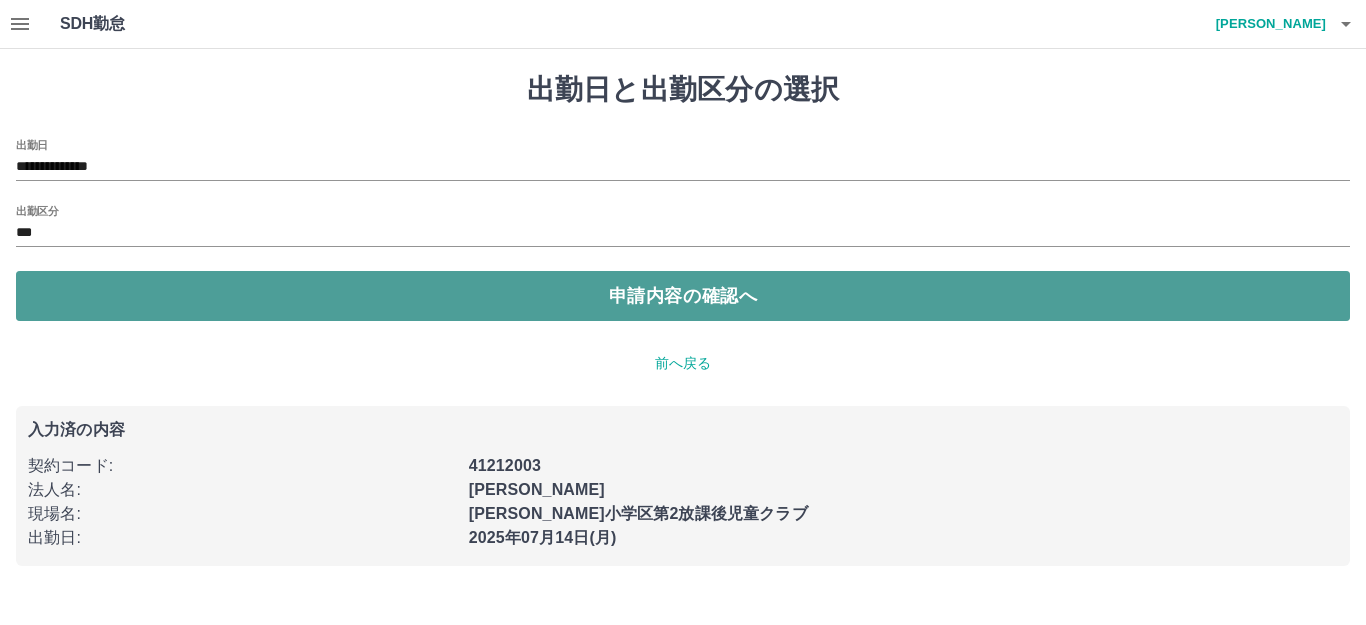 click on "申請内容の確認へ" at bounding box center (683, 296) 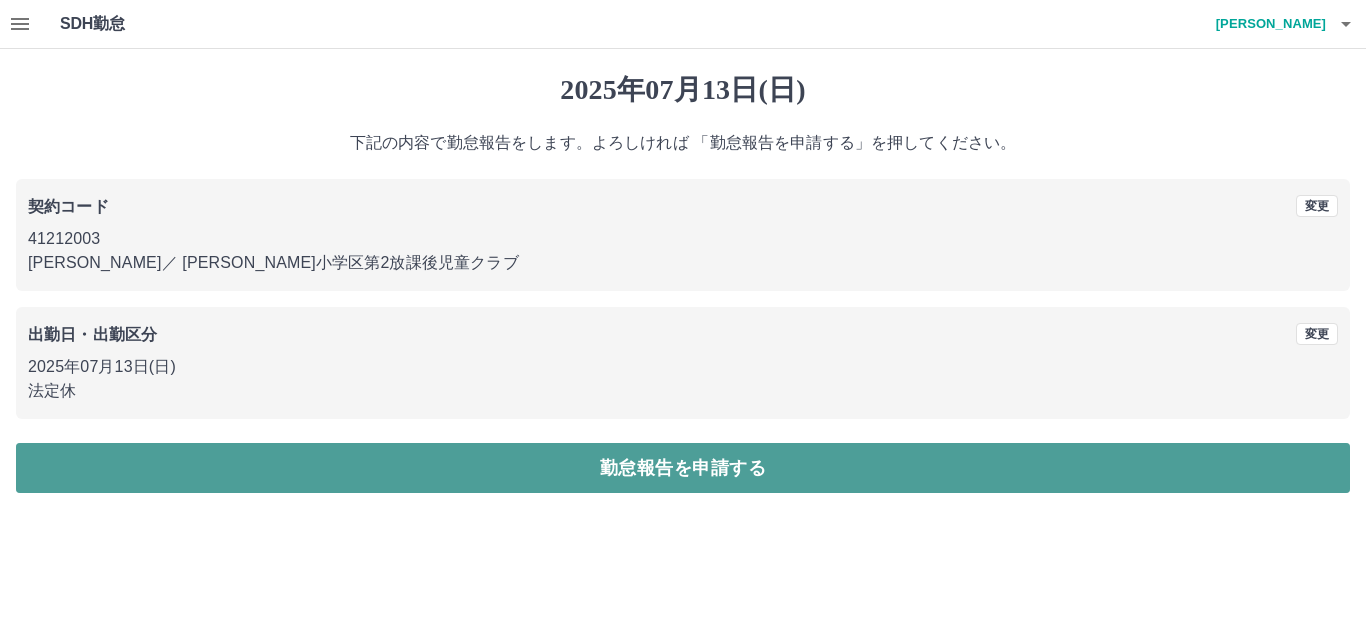click on "勤怠報告を申請する" at bounding box center [683, 468] 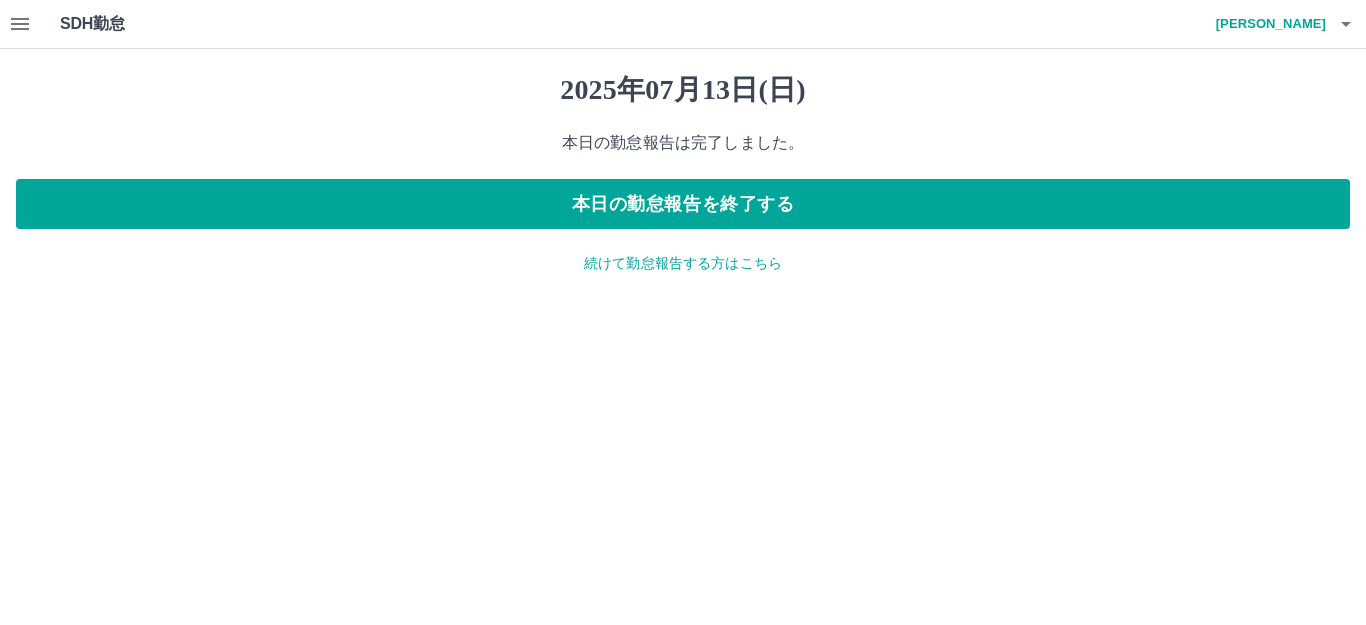 click at bounding box center [20, 24] 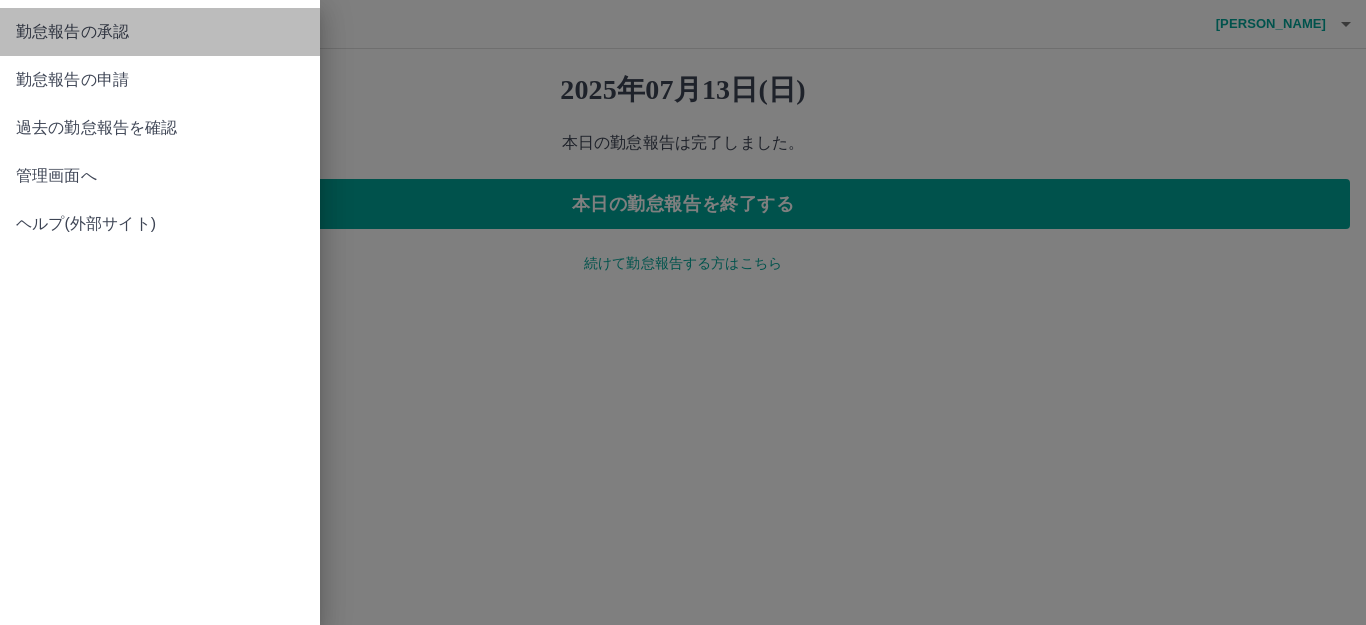click on "勤怠報告の承認" at bounding box center [160, 32] 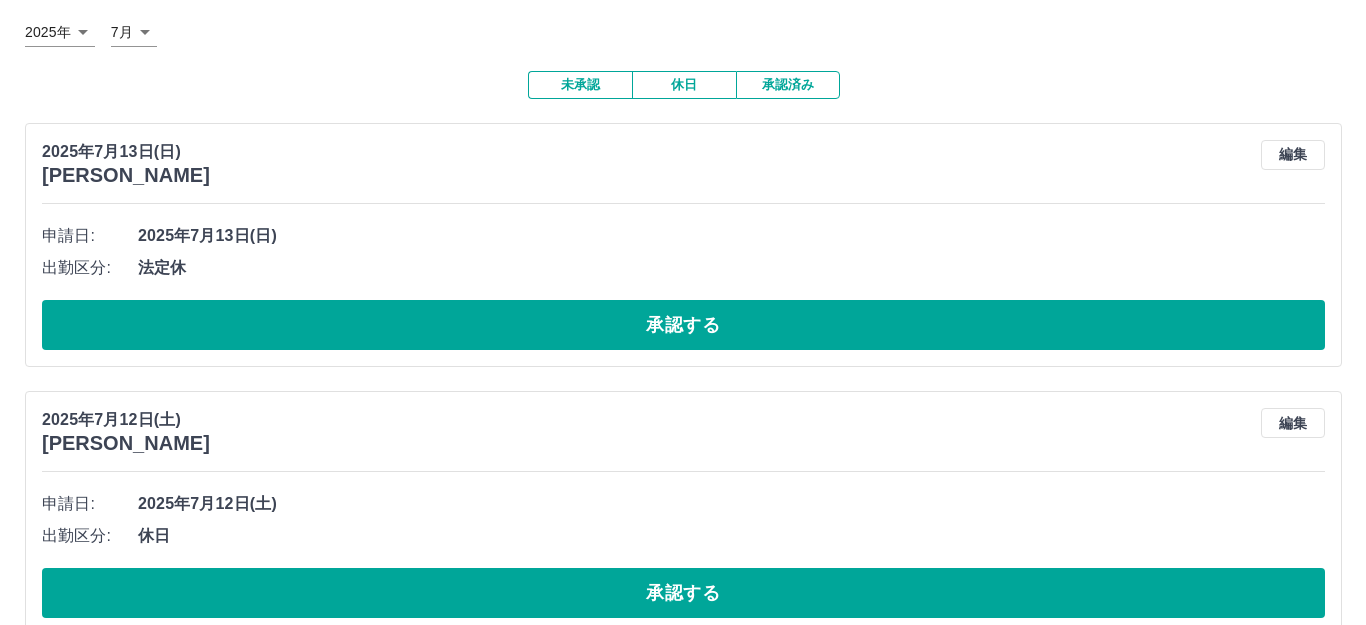 scroll, scrollTop: 0, scrollLeft: 0, axis: both 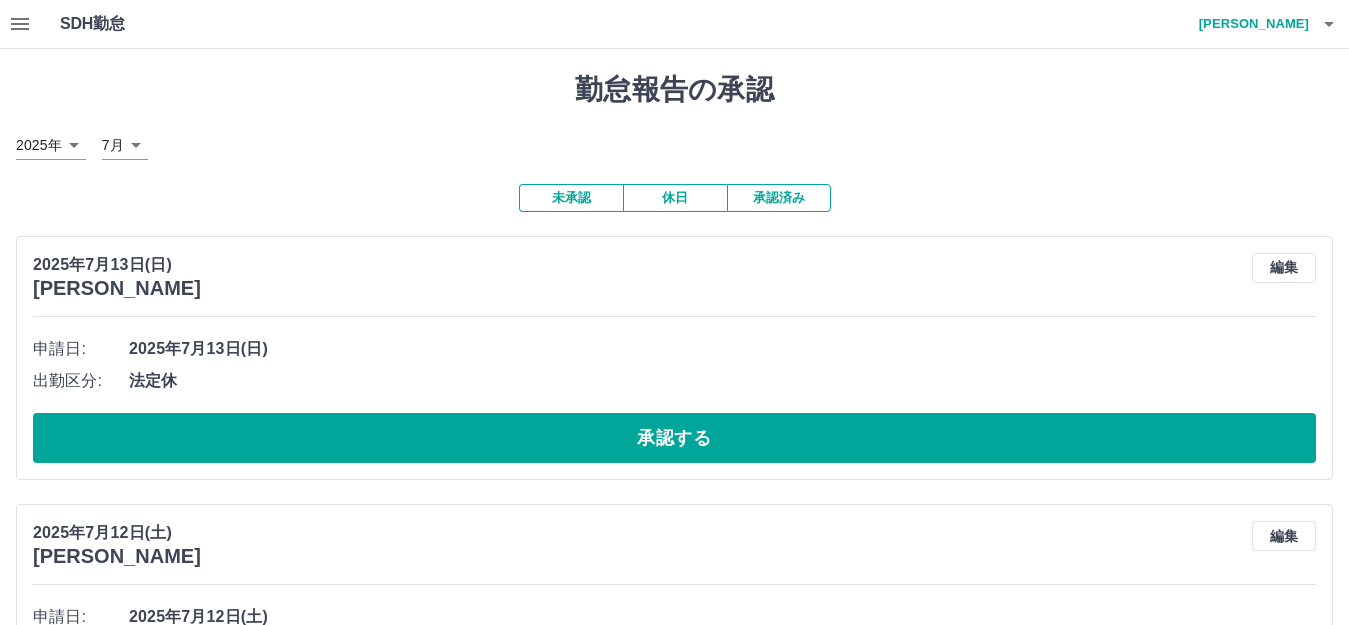 click 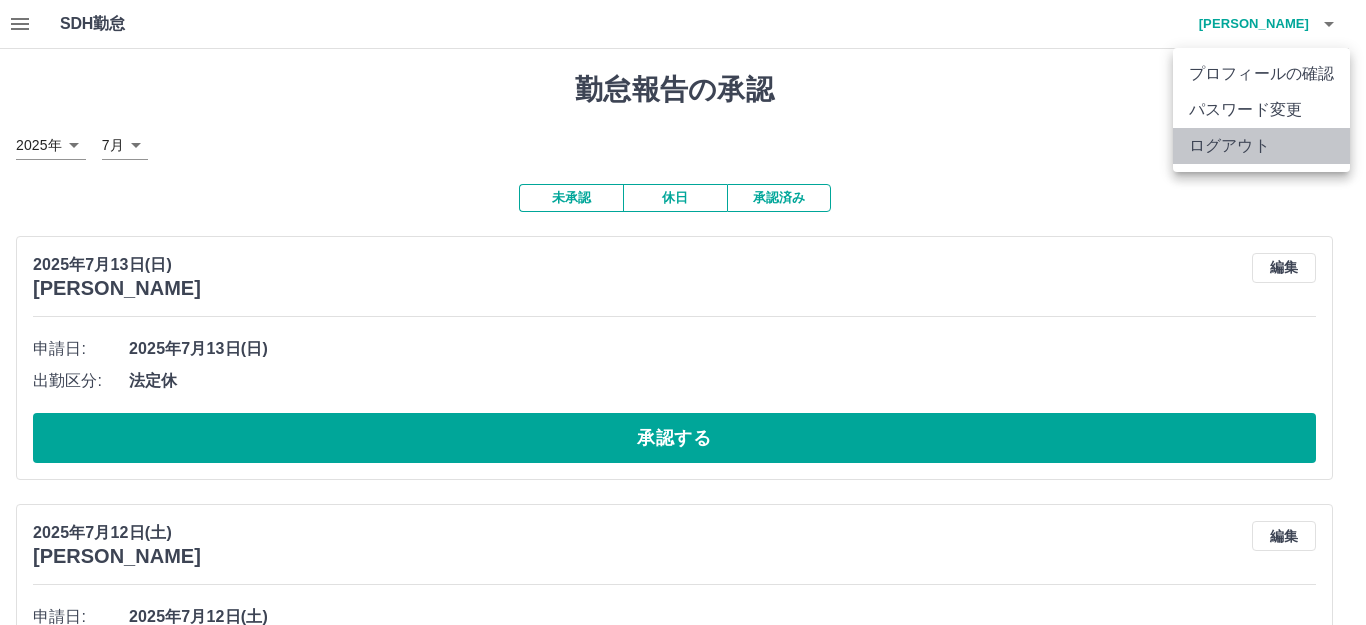click on "ログアウト" at bounding box center [1261, 146] 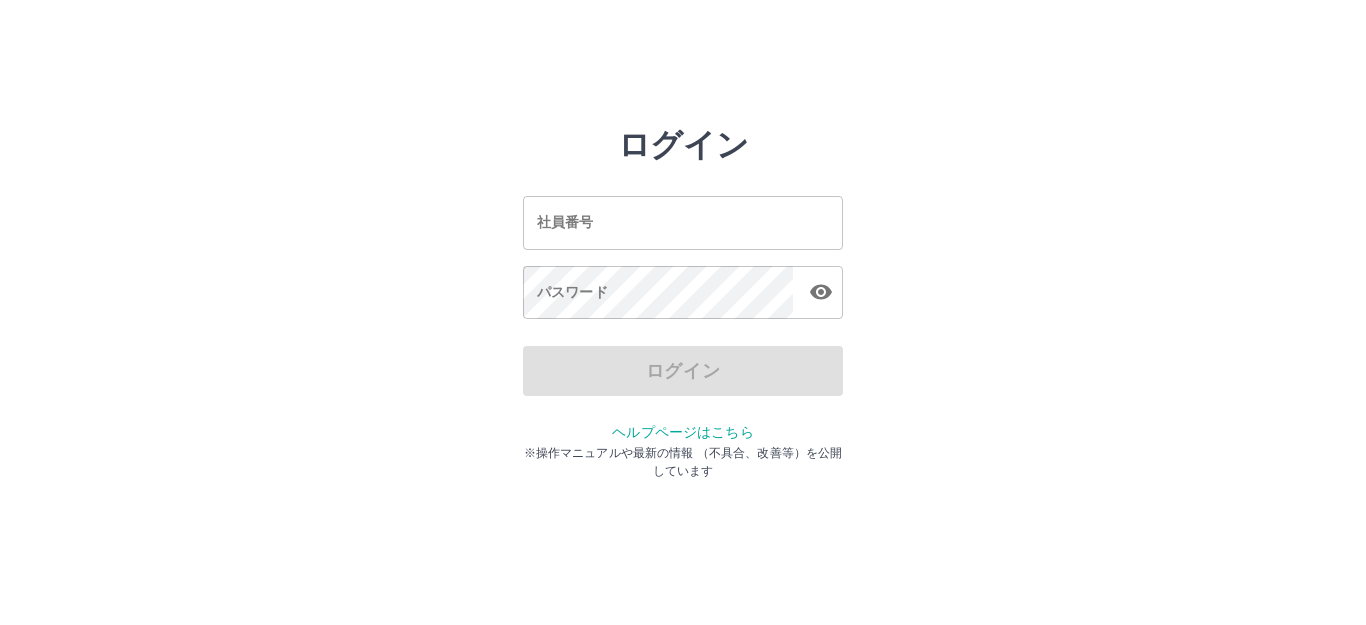 scroll, scrollTop: 0, scrollLeft: 0, axis: both 